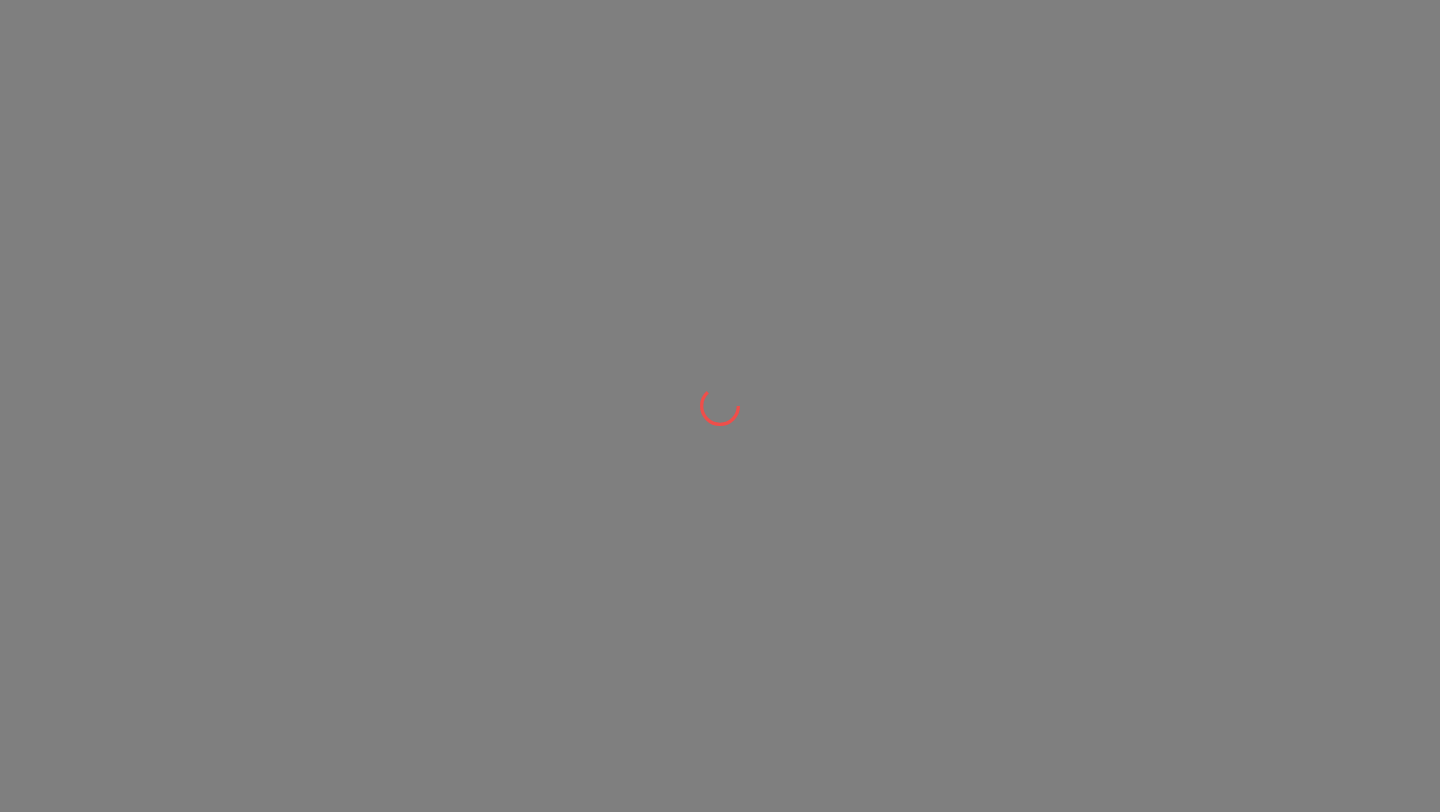 scroll, scrollTop: 0, scrollLeft: 0, axis: both 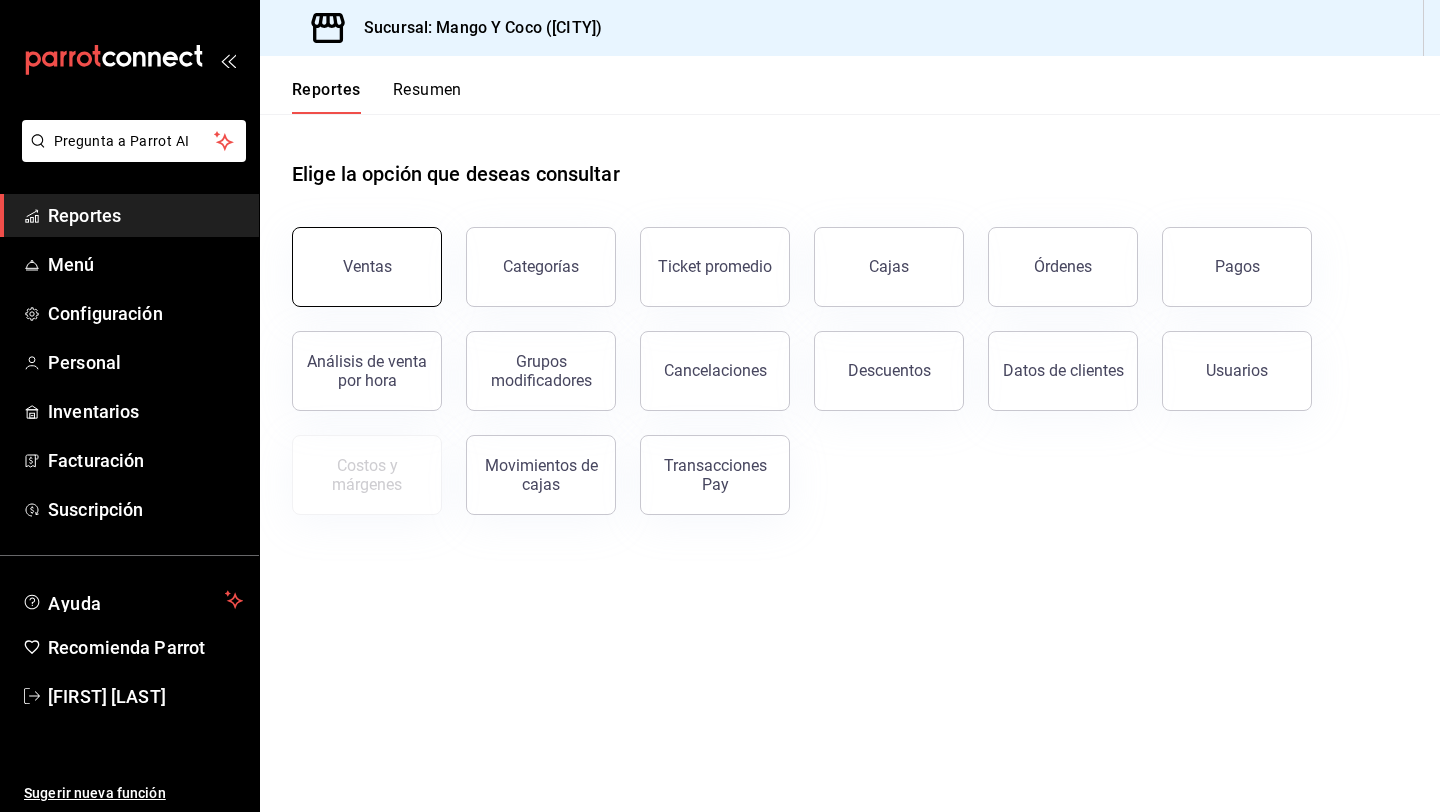 click on "Ventas" at bounding box center [367, 267] 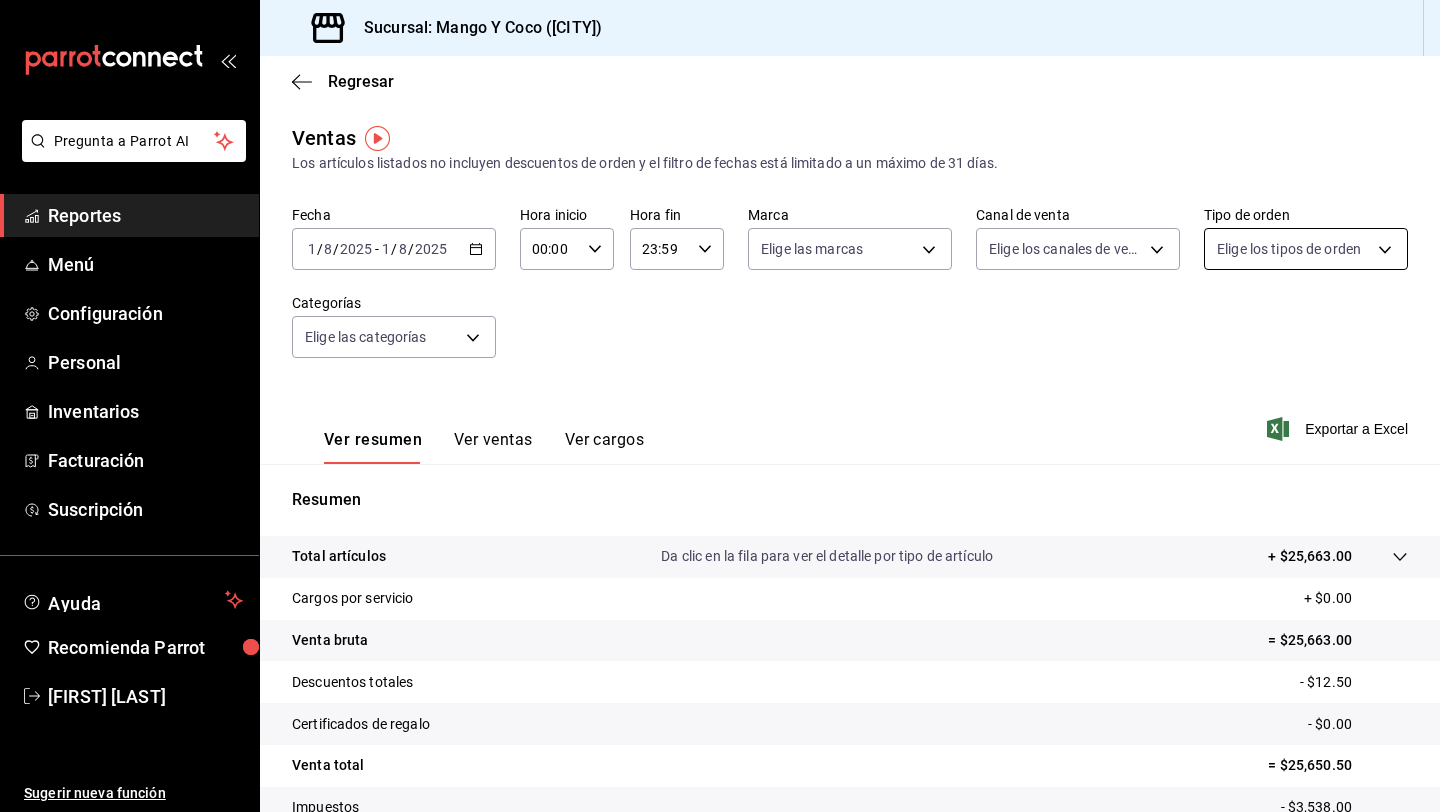 click on "Pregunta a Parrot AI Reportes   Menú   Configuración   Personal   Inventarios   Facturación   Suscripción   Ayuda Recomienda Parrot   [FIRST] [LAST]   Sugerir nueva función   Sucursal: Mango Y Coco ([CITY]) Regresar Ventas Los artículos listados no incluyen descuentos de orden y el filtro de fechas está limitado a un máximo de 31 días. Fecha [DATE] [DATE] - [DATE] [DATE] Hora inicio [TIME] Hora inicio Hora fin [TIME] Hora fin Marca Elige las marcas Canal de venta Elige los canales de venta Tipo de orden Elige los tipos de orden Categorías Elige las categorías Ver resumen Ver ventas Ver cargos Exportar a Excel Resumen Total artículos Da clic en la fila para ver el detalle por tipo de artículo + $[NUMBER] Cargos por servicio + $0.00 Venta bruta = $[NUMBER] Descuentos totales - $[NUMBER] Certificados de regalo - $0.00 Venta total = $[NUMBER] Impuestos - $[NUMBER] Venta neta = $[NUMBER] Pregunta a Parrot AI Reportes   Menú   Configuración   Personal   Inventarios   Facturación" at bounding box center (720, 406) 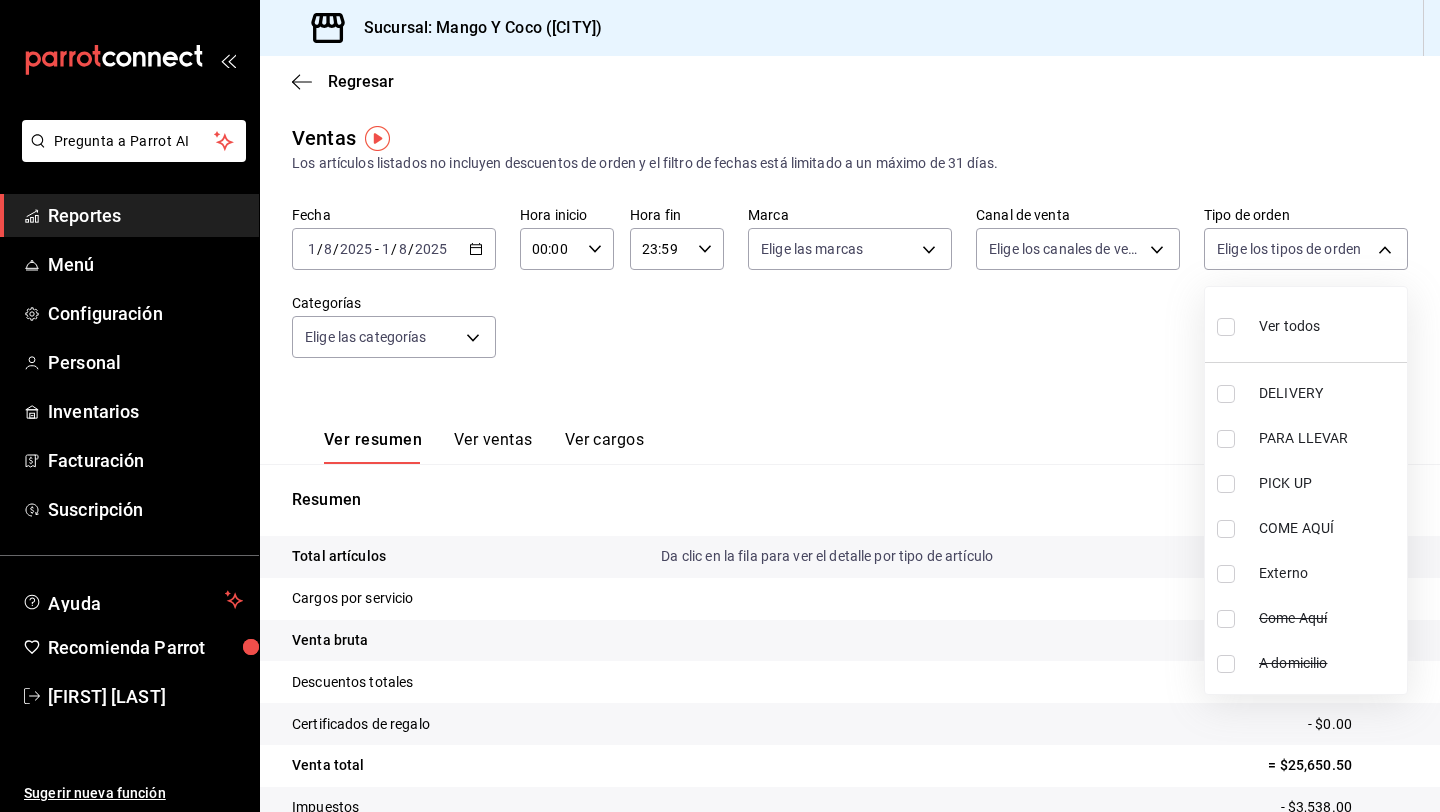 click on "DELIVERY" at bounding box center [1329, 393] 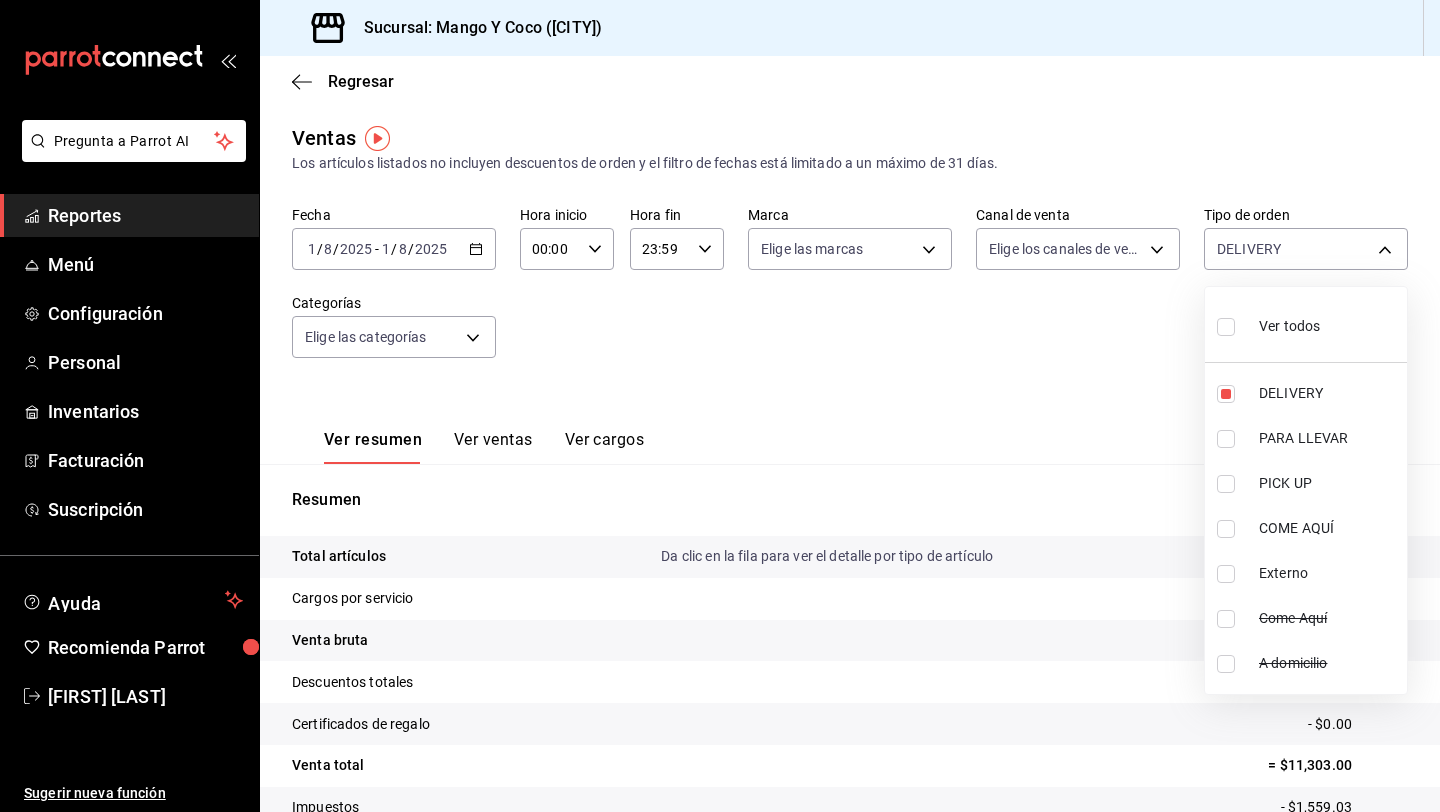 click at bounding box center (720, 406) 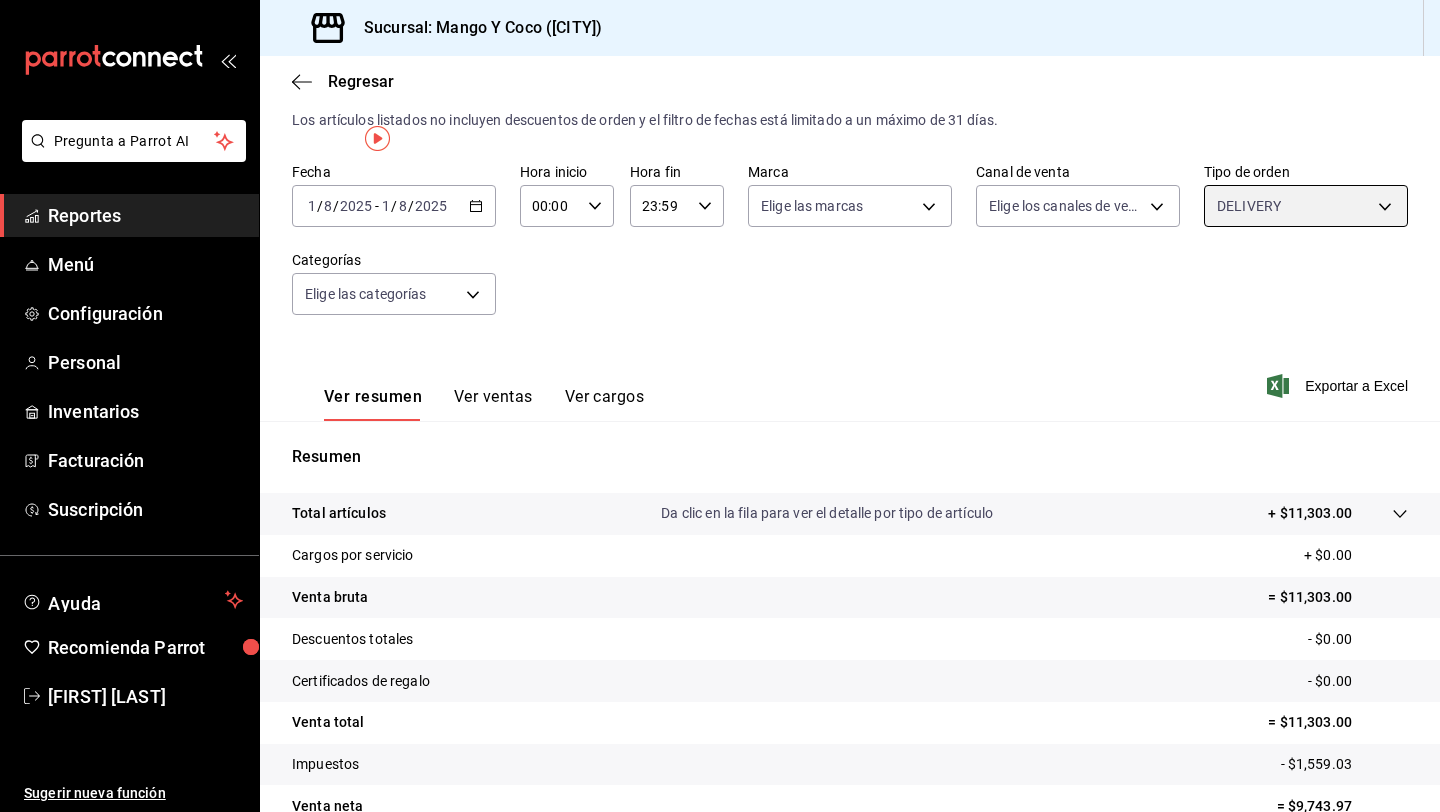 scroll, scrollTop: 0, scrollLeft: 0, axis: both 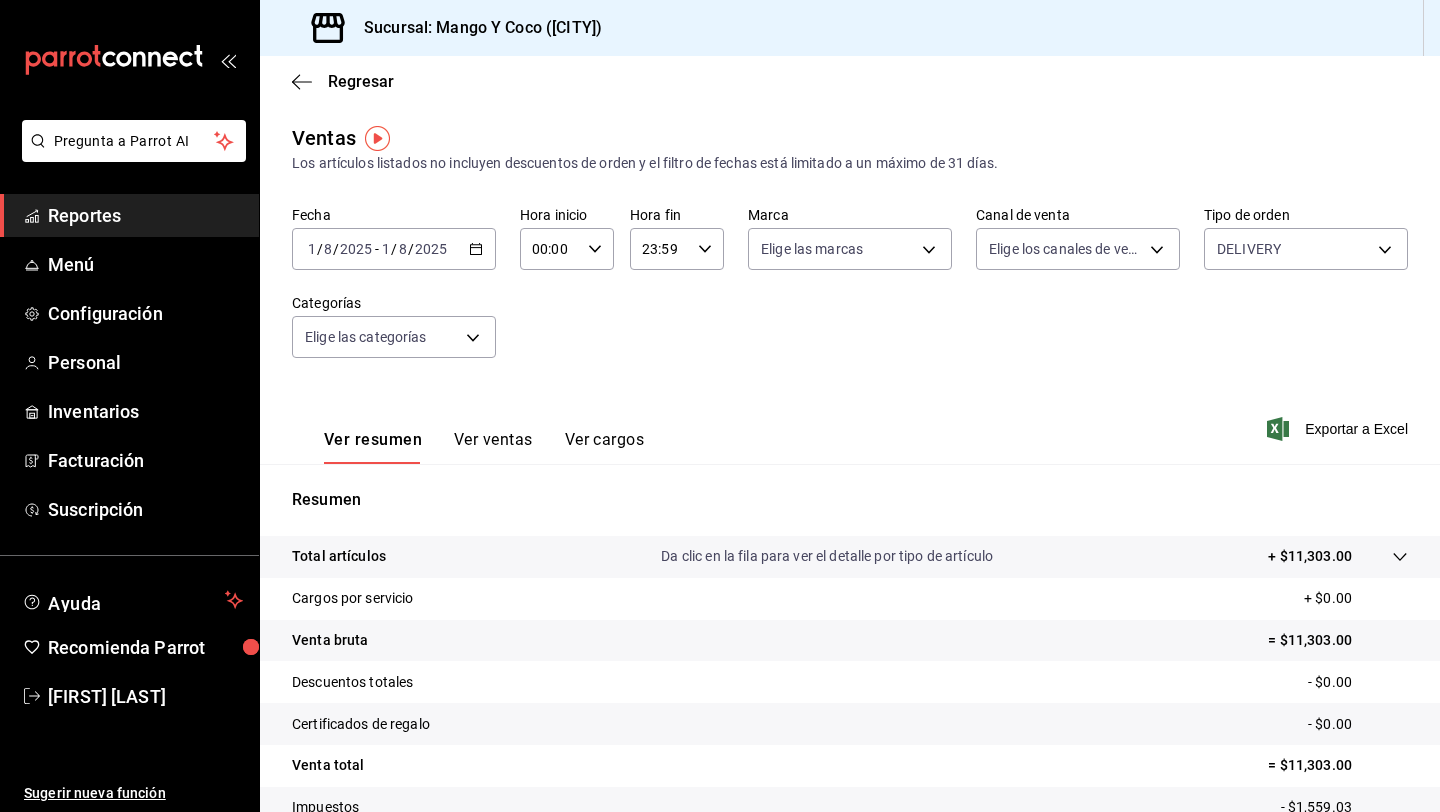 click on "Ver ventas" at bounding box center [493, 447] 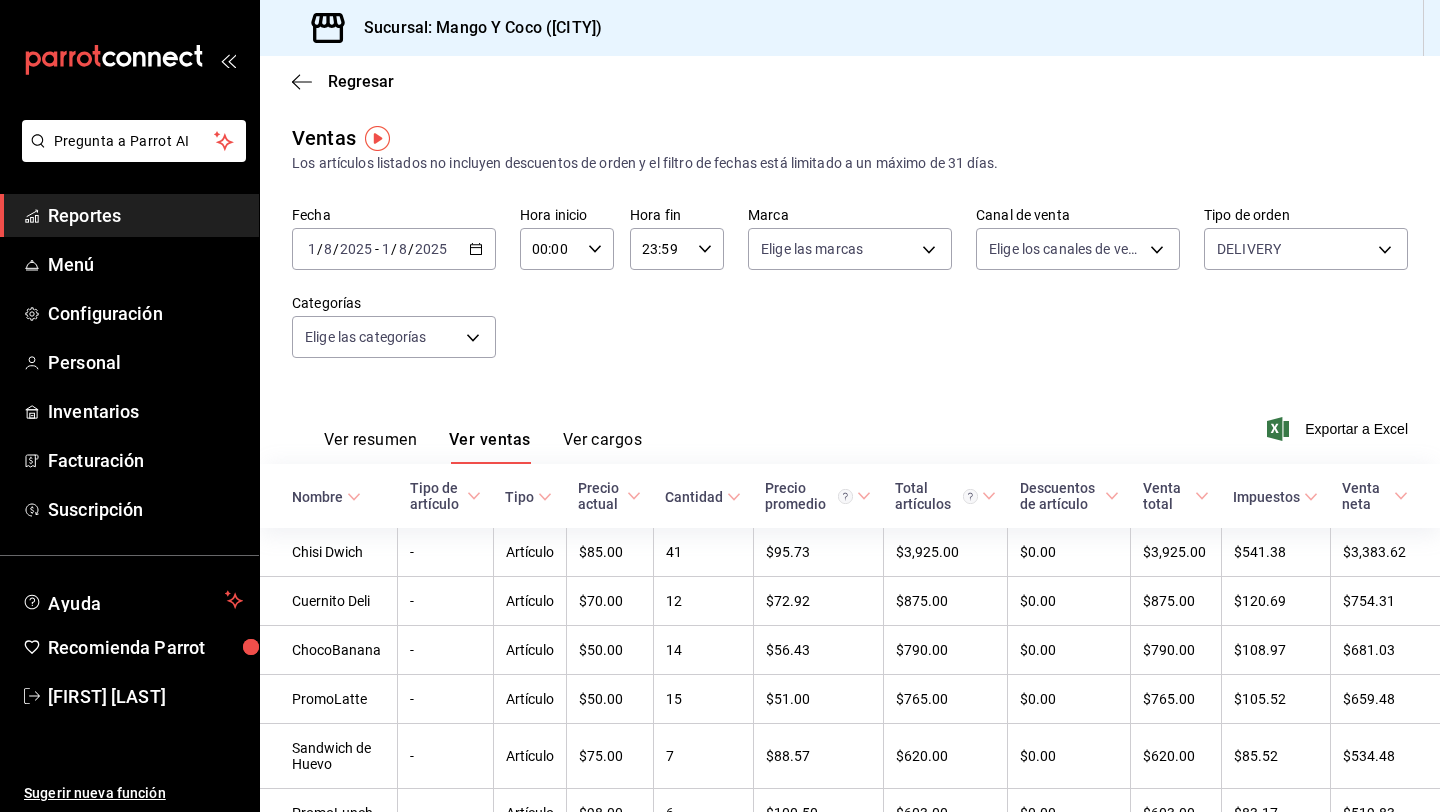 click on "Ver cargos" at bounding box center (603, 447) 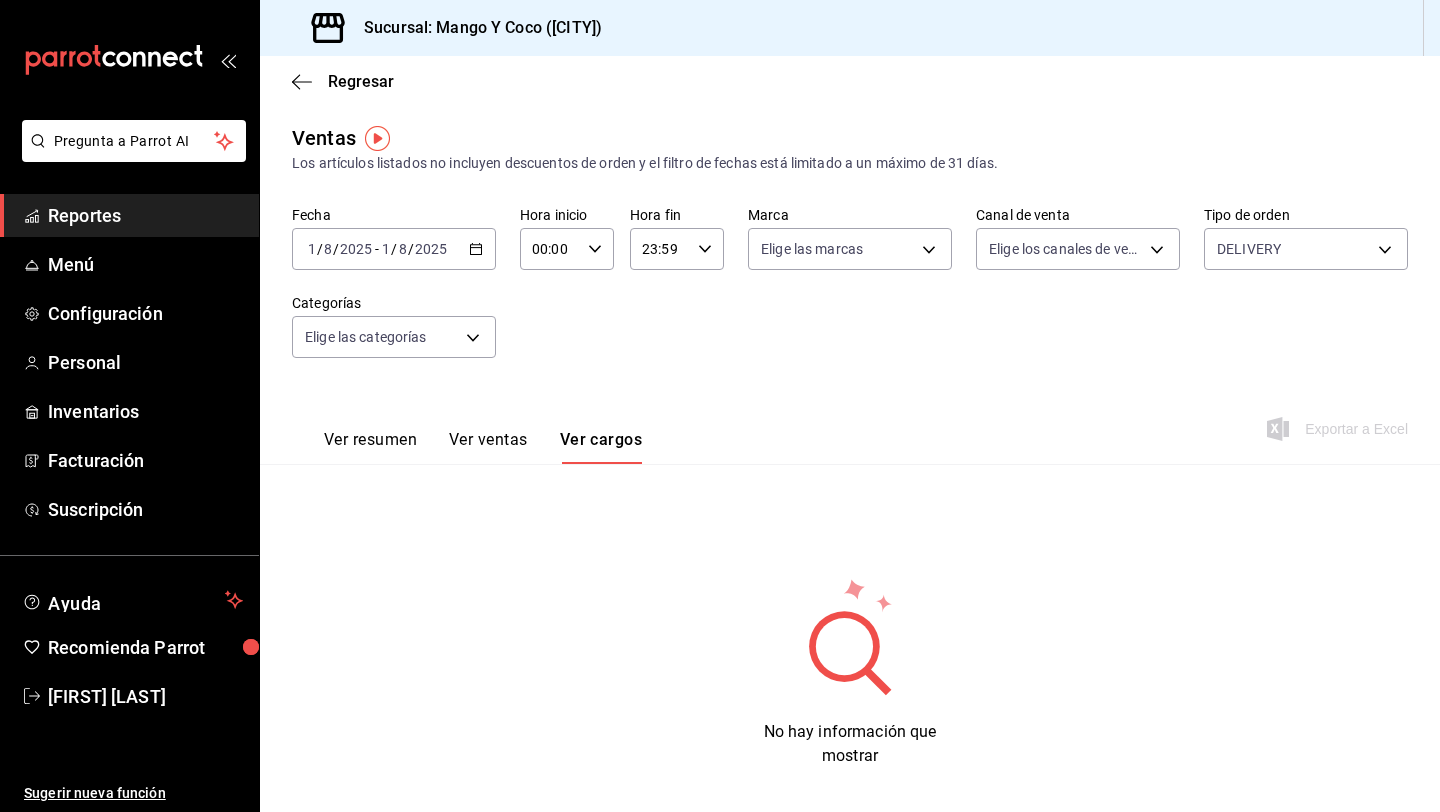 click on "Ver resumen" at bounding box center (370, 447) 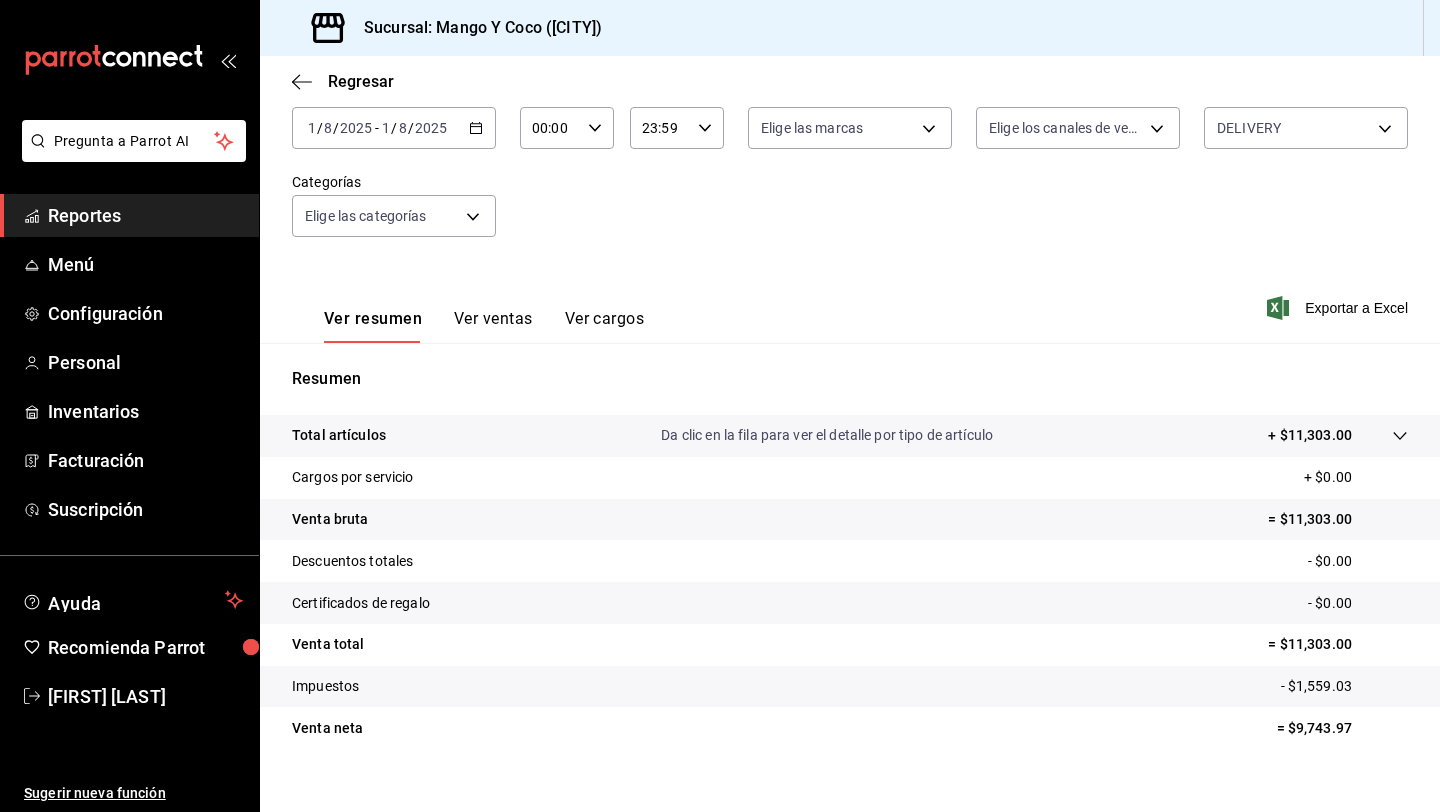 scroll, scrollTop: 0, scrollLeft: 0, axis: both 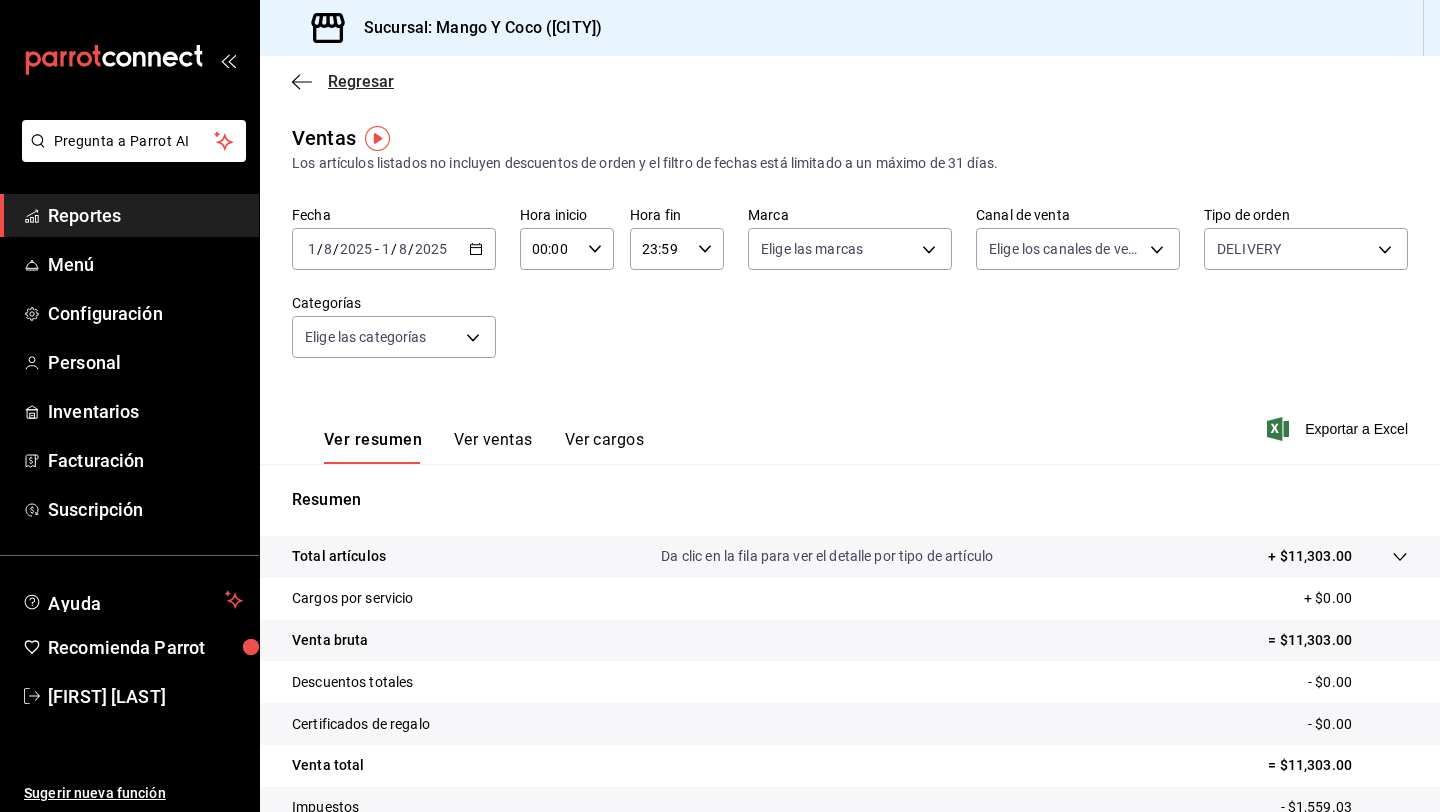 click 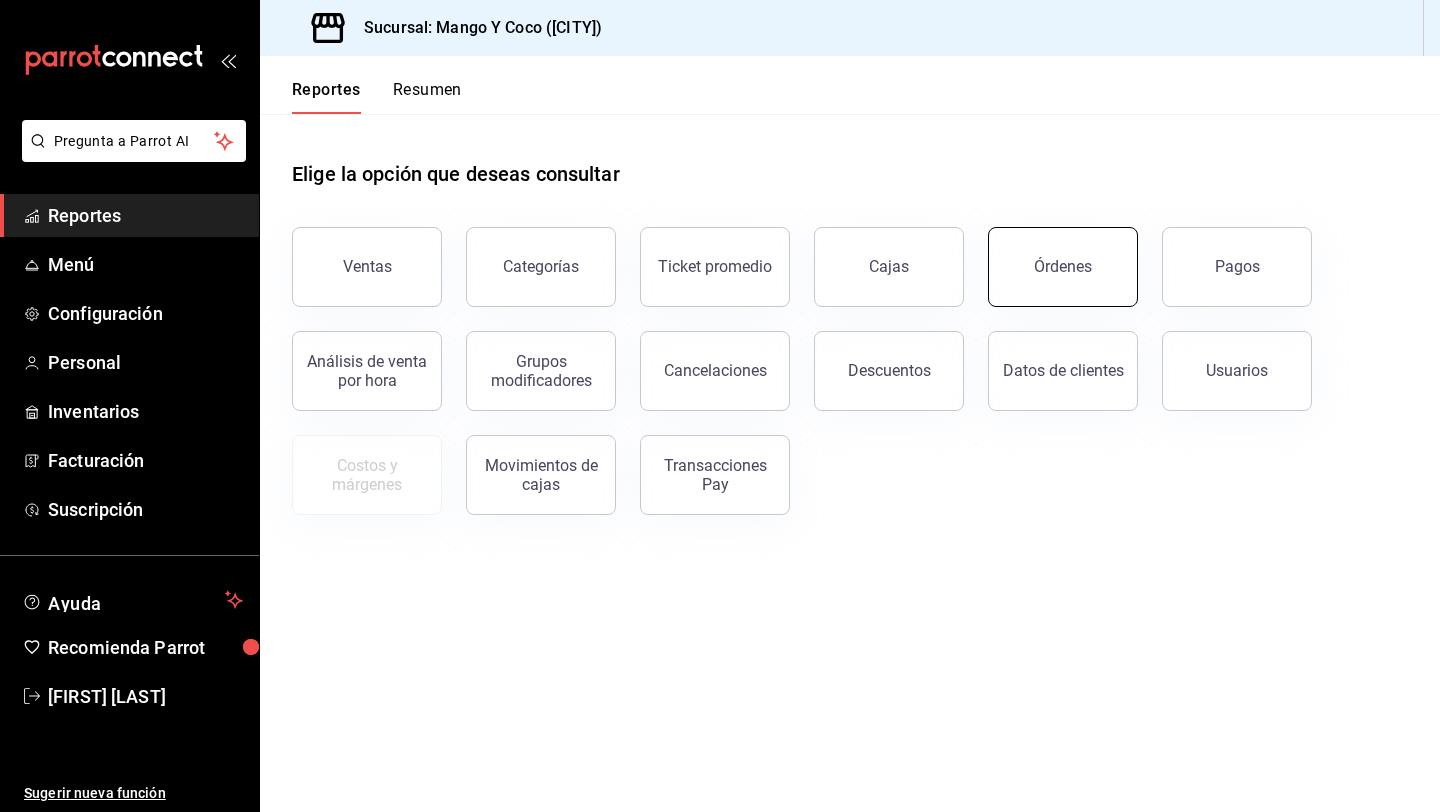 click on "Órdenes" at bounding box center [1063, 267] 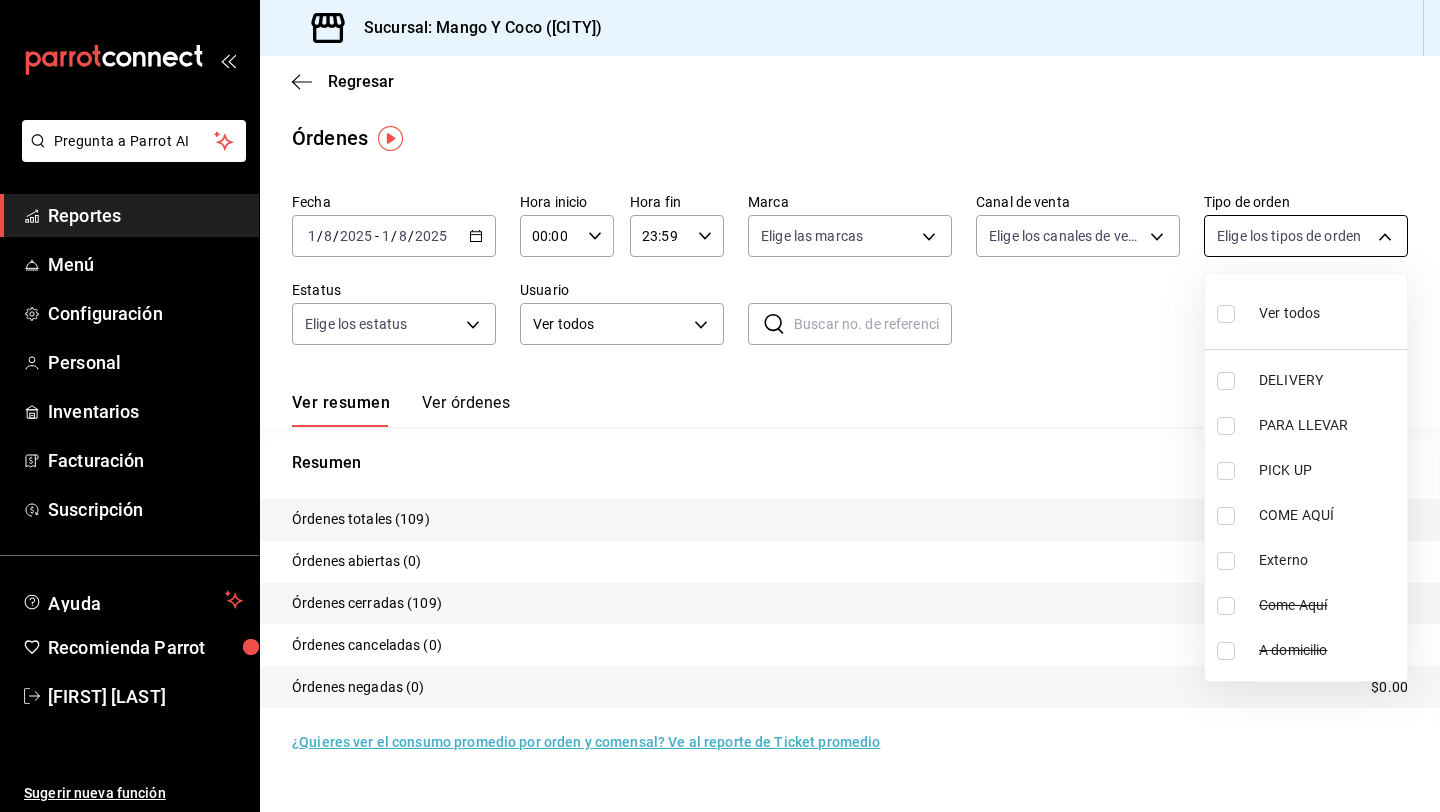 click on "Pregunta a Parrot AI Reportes   Menú   Configuración   Personal   Inventarios   Facturación   Suscripción   Ayuda Recomienda Parrot   Paola Andrade   Sugerir nueva función   Sucursal: Mango Y Coco (Mérida) Regresar Órdenes Fecha 2025-08-01 1 / 8 / 2025 - 2025-08-01 1 / 8 / 2025 Hora inicio 00:00 Hora inicio Hora fin 23:59 Hora fin Marca Elige las marcas Canal de venta Elige los canales de venta Tipo de orden Elige los tipos de orden Estatus Elige los estatus Usuario Ver todos ALL ​ ​ Ver resumen Ver órdenes Exportar a Excel Resumen Órdenes totales (109) $25,650.50 Órdenes abiertas (0) $0.00 Órdenes cerradas (109) $25,650.50 Órdenes canceladas (0) $0.00 Órdenes negadas (0) $0.00 ¿Quieres ver el consumo promedio por orden y comensal? Ve al reporte de Ticket promedio Pregunta a Parrot AI Reportes   Menú   Configuración   Personal   Inventarios   Facturación   Suscripción   Ayuda Recomienda Parrot   Paola Andrade   Sugerir nueva función   GANA 1 MES GRATIS EN TU SUSCRIPCIÓN AQUÍ Ver todos" at bounding box center [720, 406] 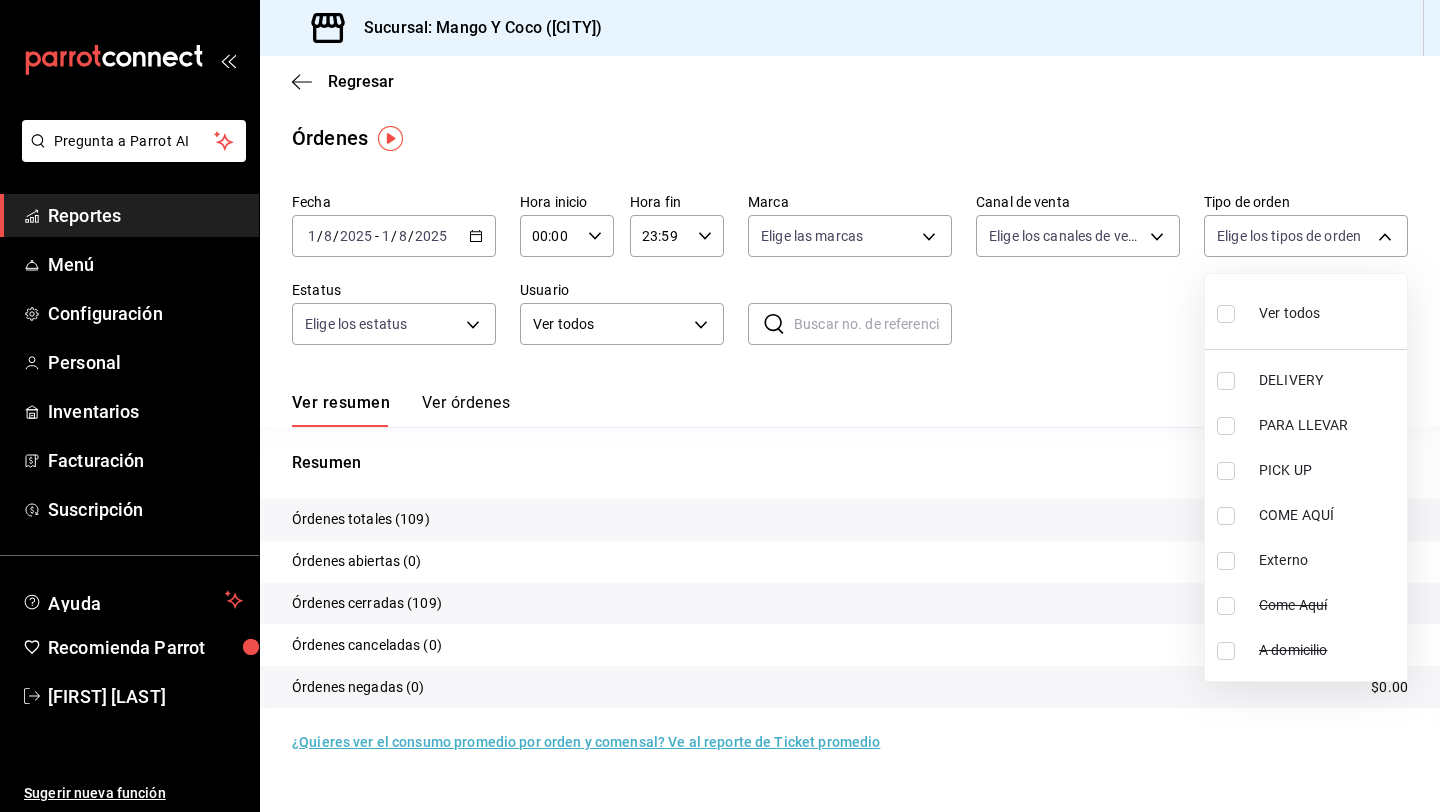 click on "DELIVERY" at bounding box center (1329, 380) 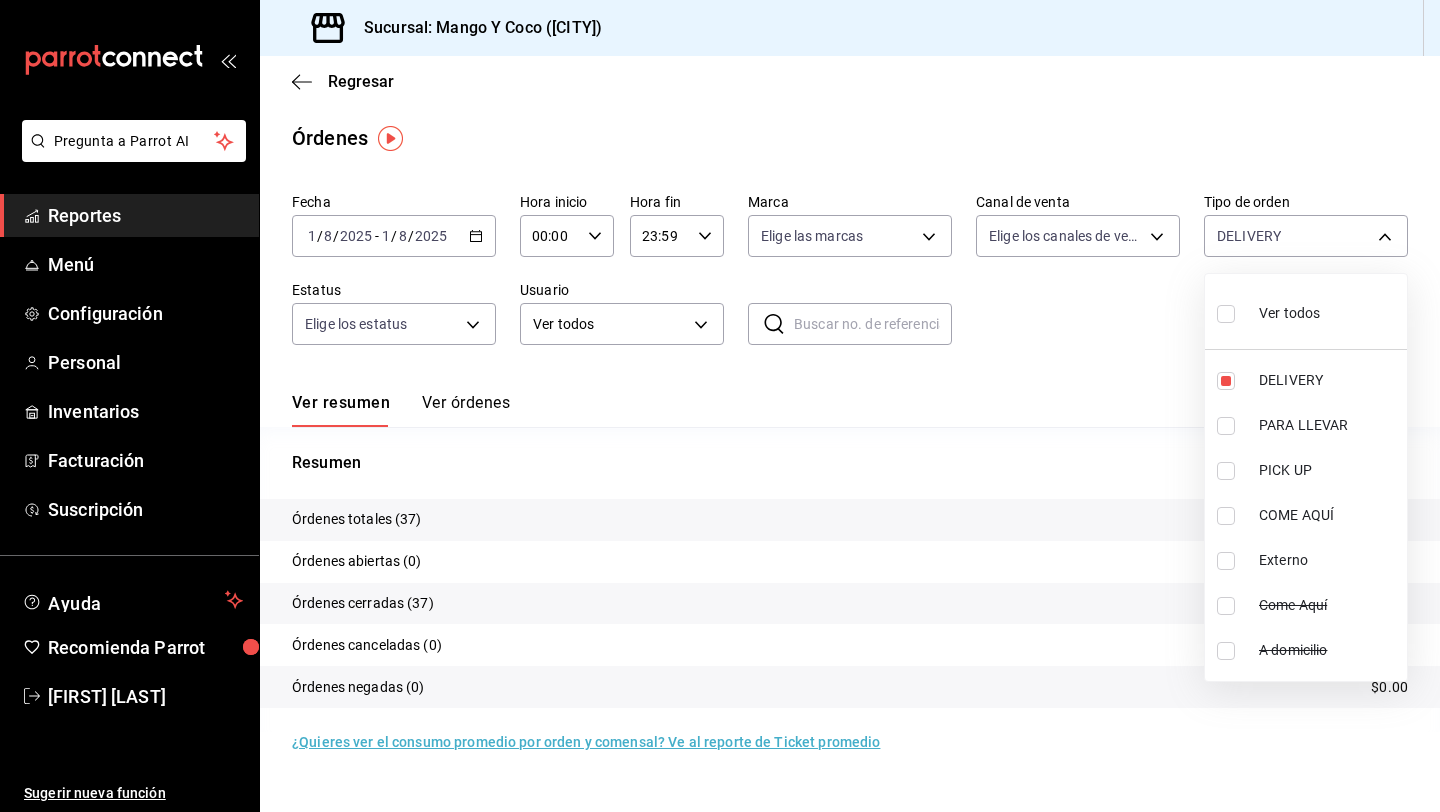 click at bounding box center (720, 406) 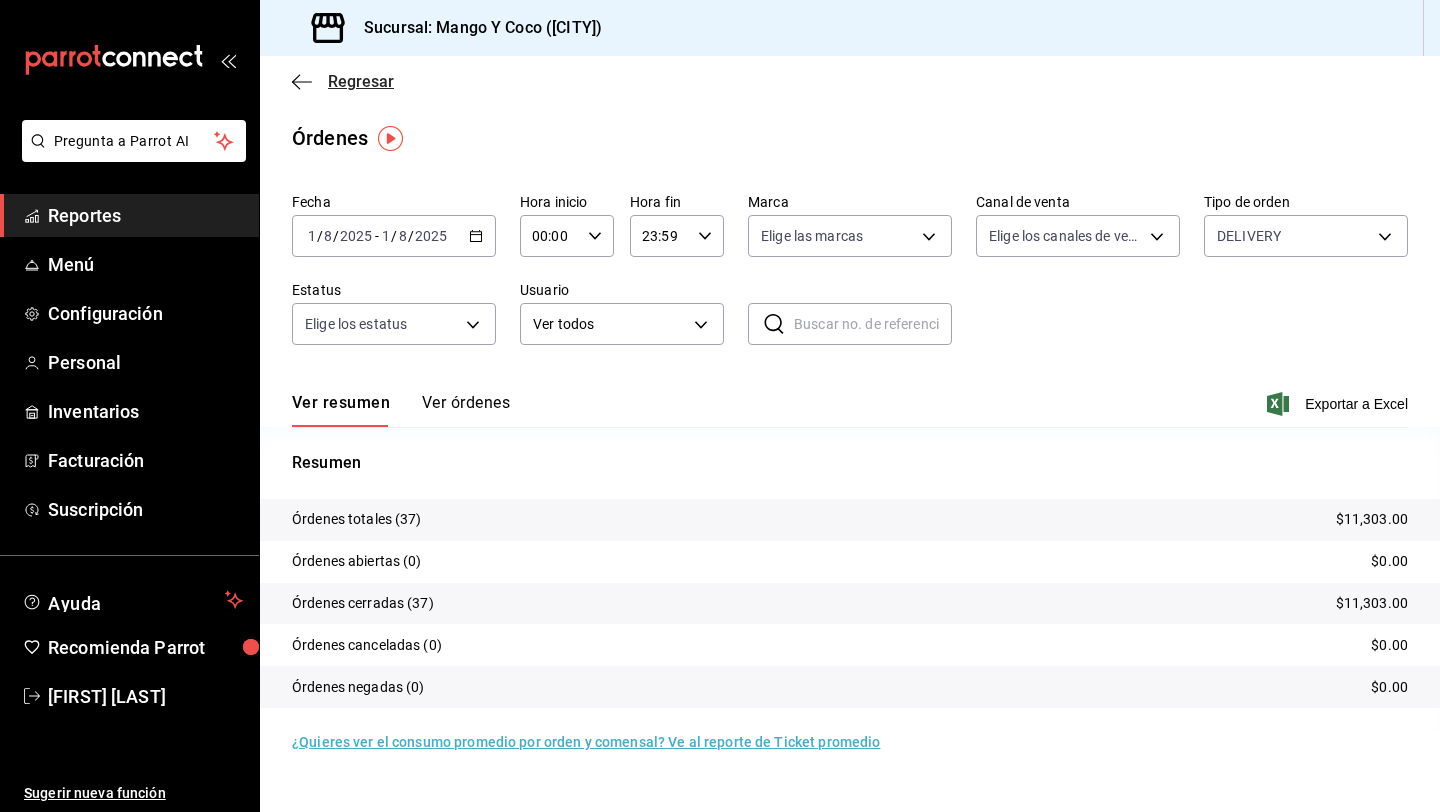click 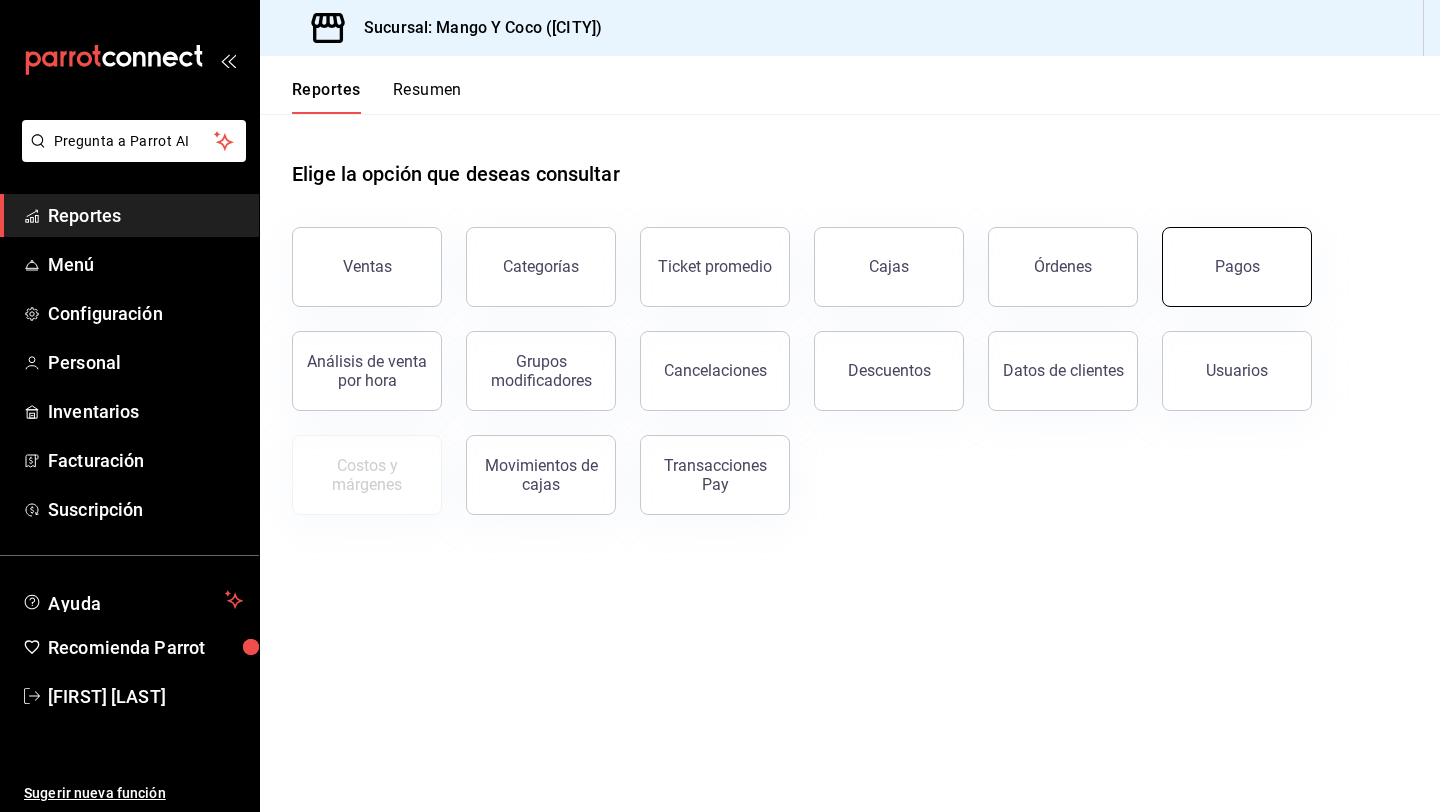 click on "Pagos" at bounding box center (1237, 267) 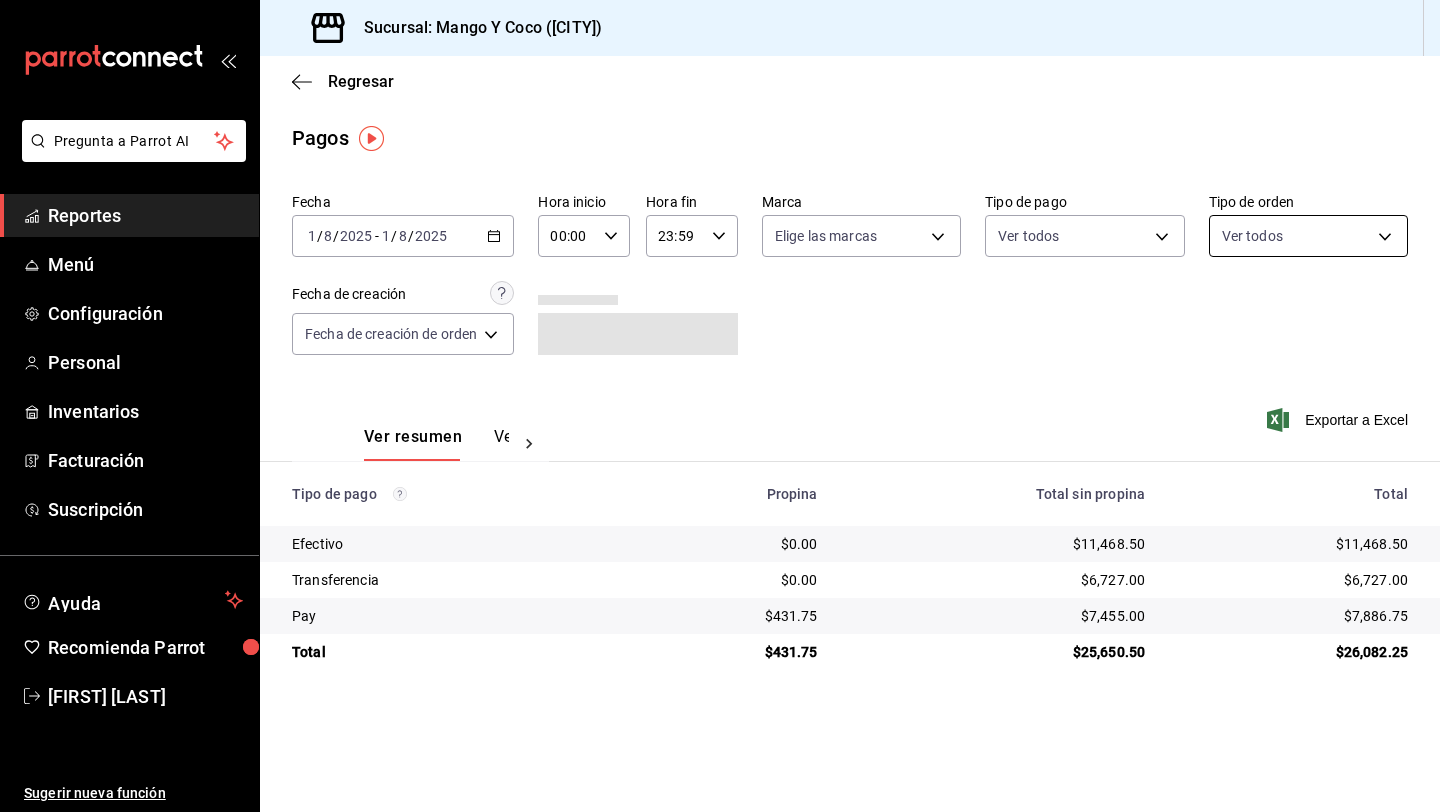 click on "Pregunta a Parrot AI Reportes   Menú   Configuración   Personal   Inventarios   Facturación   Suscripción   Ayuda Recomienda Parrot   Paola Andrade   Sugerir nueva función   Sucursal: Mango Y Coco (Mérida) Regresar Pagos Fecha 2025-08-01 1 / 8 / 2025 - 2025-08-01 1 / 8 / 2025 Hora inicio 00:00 Hora inicio Hora fin 23:59 Hora fin Marca Elige las marcas Tipo de pago Ver todos Tipo de orden Ver todos Fecha de creación   Fecha de creación de orden ORDER Ver resumen Ver pagos Exportar a Excel Tipo de pago   Propina Total sin propina Total Efectivo $0.00 $11,468.50 $11,468.50 Transferencia $0.00 $6,727.00 $6,727.00 Pay $431.75 $7,455.00 $7,886.75 Total $431.75 $25,650.50 $26,082.25 Pregunta a Parrot AI Reportes   Menú   Configuración   Personal   Inventarios   Facturación   Suscripción   Ayuda Recomienda Parrot   Paola Andrade   Sugerir nueva función   GANA 1 MES GRATIS EN TU SUSCRIPCIÓN AQUÍ Ver video tutorial Ir a video Ver video tutorial Ir a video Visitar centro de ayuda (81) 2046 6363" at bounding box center (720, 406) 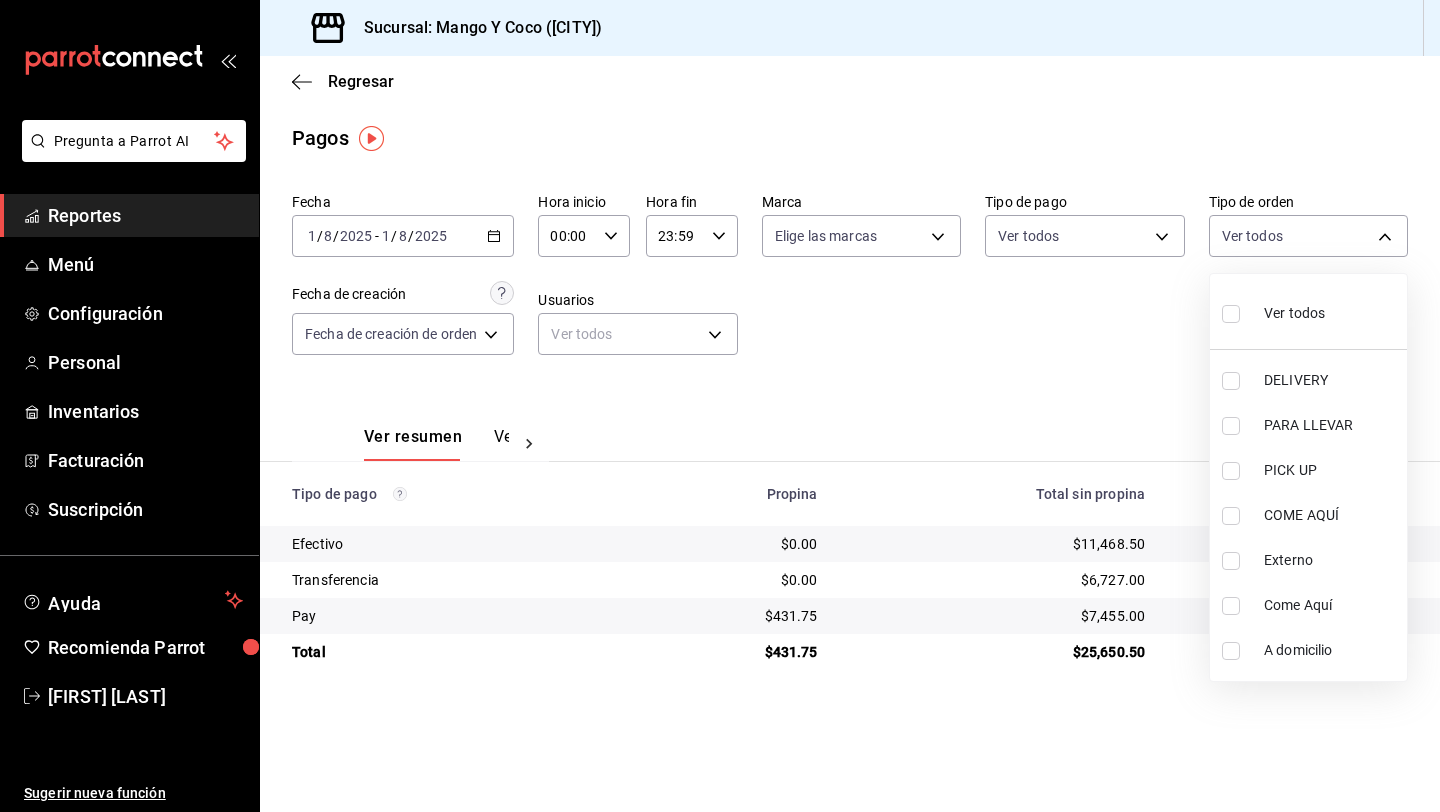 click on "DELIVERY" at bounding box center [1308, 380] 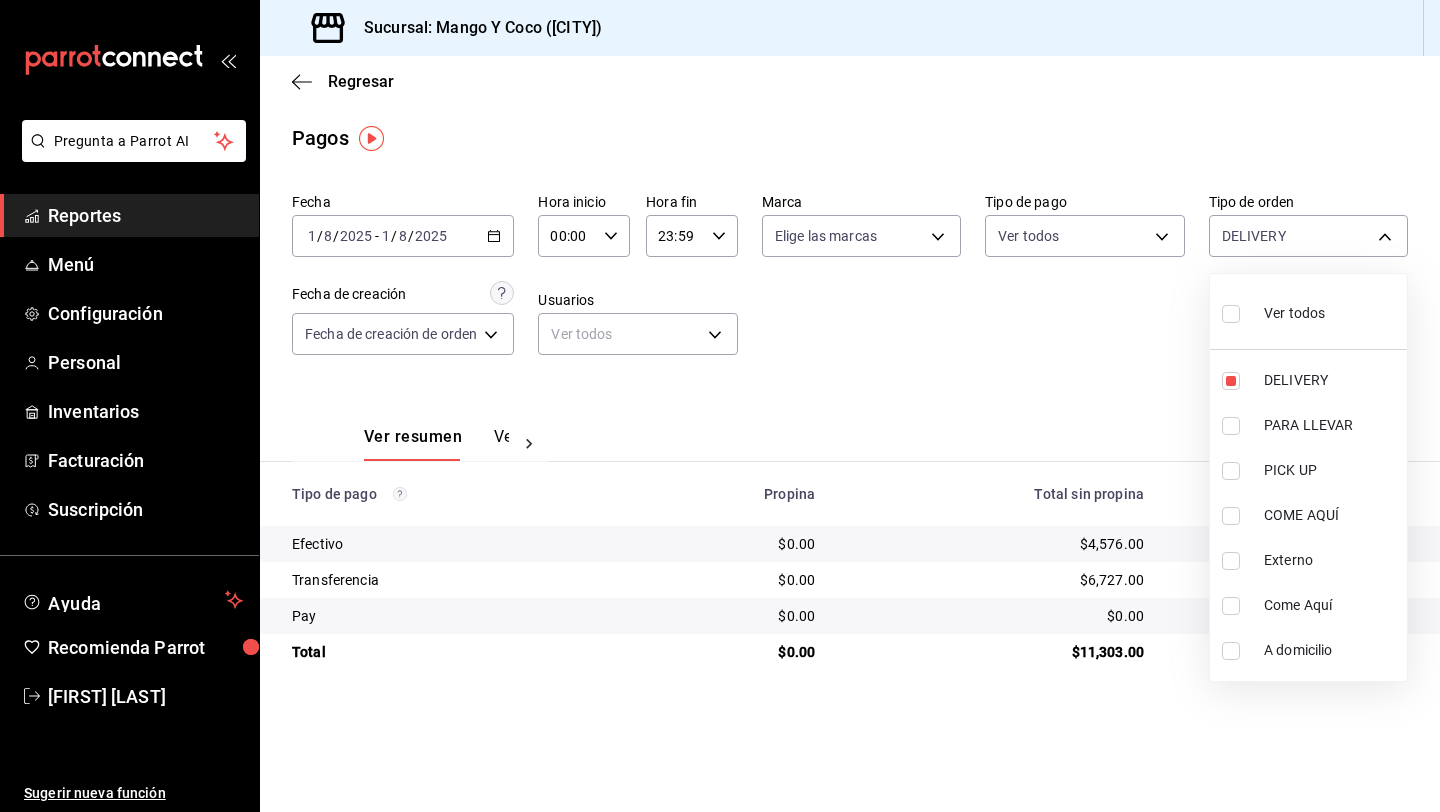 click at bounding box center [720, 406] 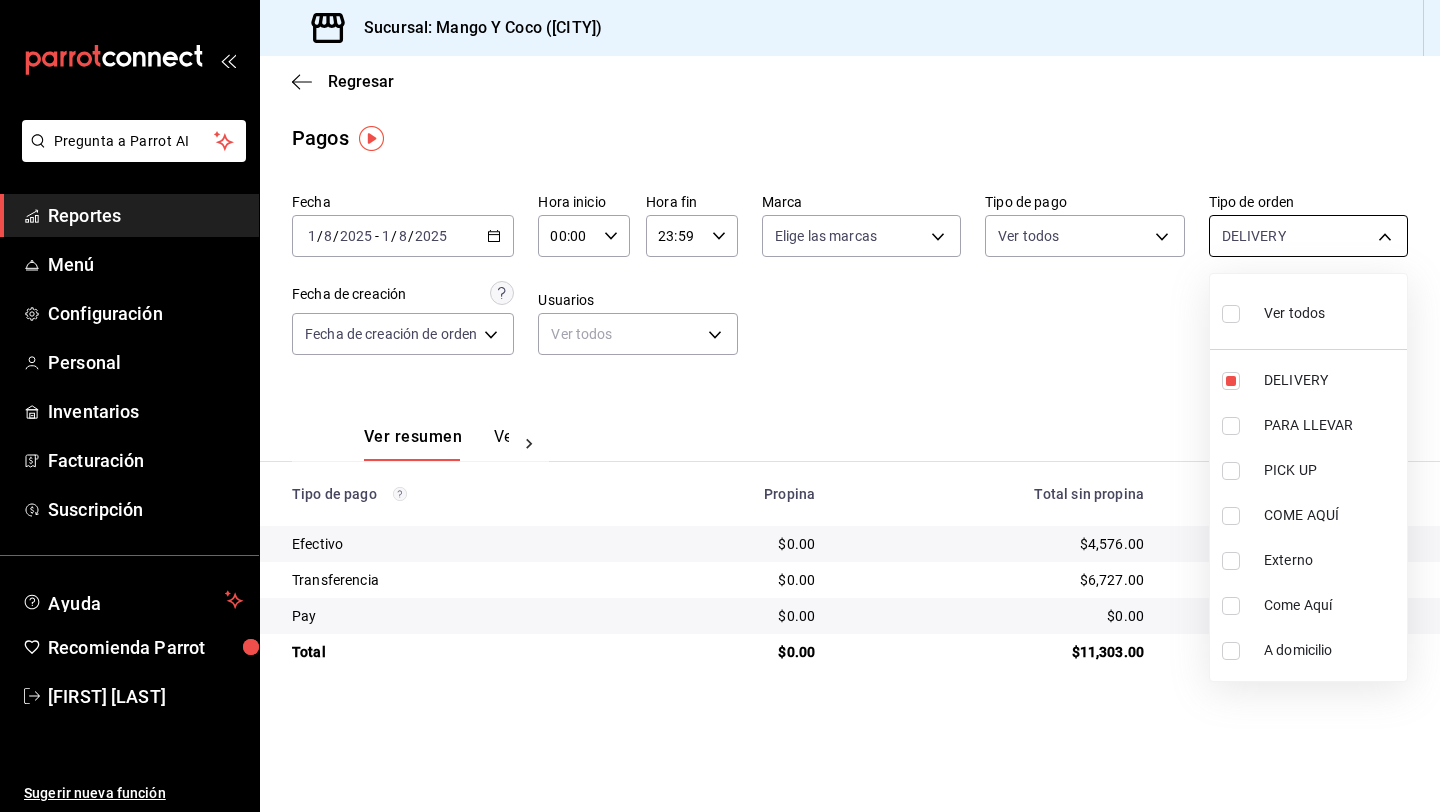 click on "Pregunta a Parrot AI Reportes   Menú   Configuración   Personal   Inventarios   Facturación   Suscripción   Ayuda Recomienda Parrot   Paola Andrade   Sugerir nueva función   Sucursal: Mango Y Coco (Mérida) Regresar Pagos Fecha 2025-08-01 1 / 8 / 2025 - 2025-08-01 1 / 8 / 2025 Hora inicio 00:00 Hora inicio Hora fin 23:59 Hora fin Marca Elige las marcas Tipo de pago Ver todos Tipo de orden DELIVERY 5d557e33-8e3b-4e7a-adf0-e2d1449f445d Fecha de creación   Fecha de creación de orden ORDER Usuarios Ver todos null Ver resumen Ver pagos Exportar a Excel Tipo de pago   Propina Total sin propina Total Efectivo $0.00 $4,576.00 $4,576.00 Transferencia $0.00 $6,727.00 $6,727.00 Pay $0.00 $0.00 $0.00 Total $0.00 $11,303.00 $11,303.00 Pregunta a Parrot AI Reportes   Menú   Configuración   Personal   Inventarios   Facturación   Suscripción   Ayuda Recomienda Parrot   Paola Andrade   Sugerir nueva función   GANA 1 MES GRATIS EN TU SUSCRIPCIÓN AQUÍ Ver video tutorial Ir a video Ver video tutorial Ir a video" at bounding box center (720, 406) 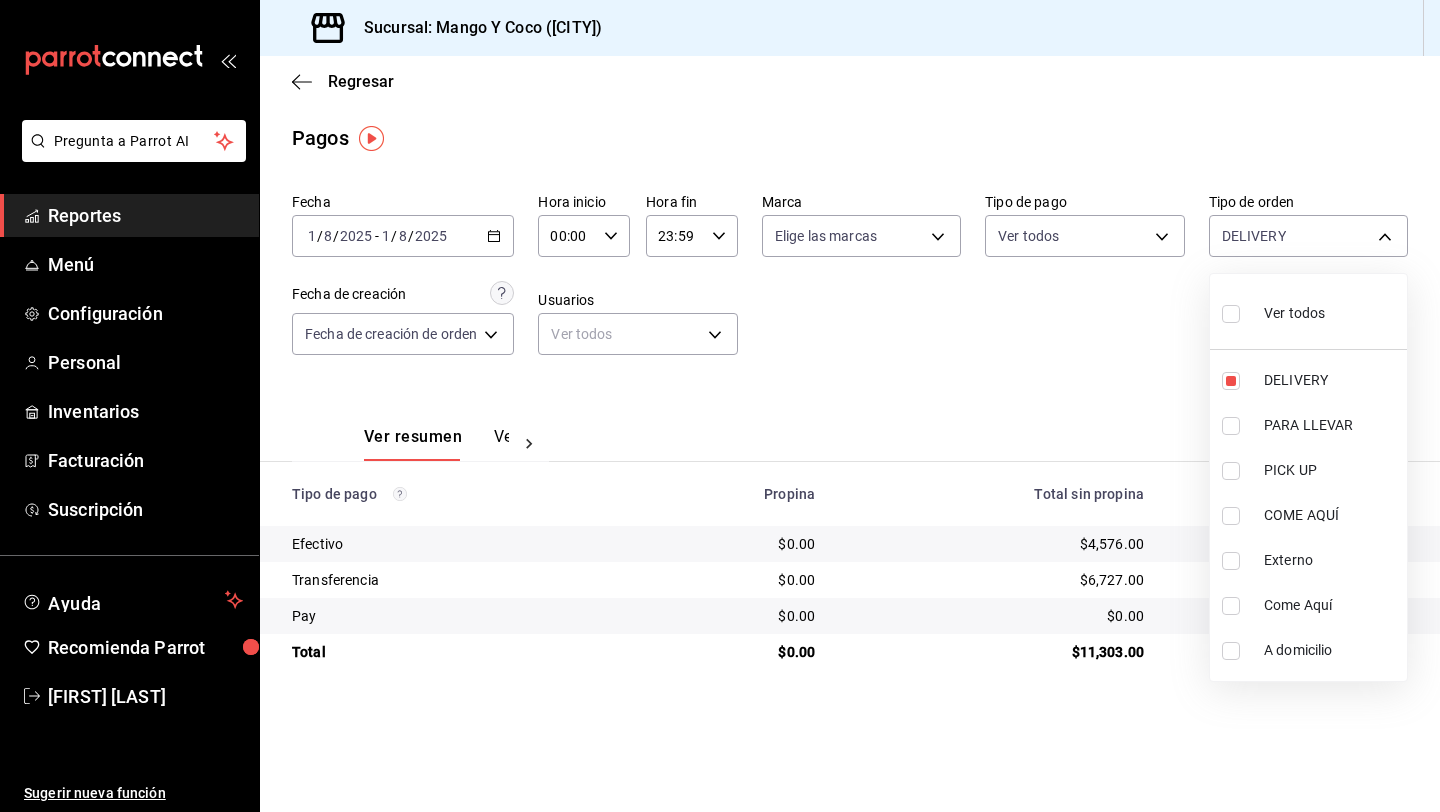 click at bounding box center (1235, 426) 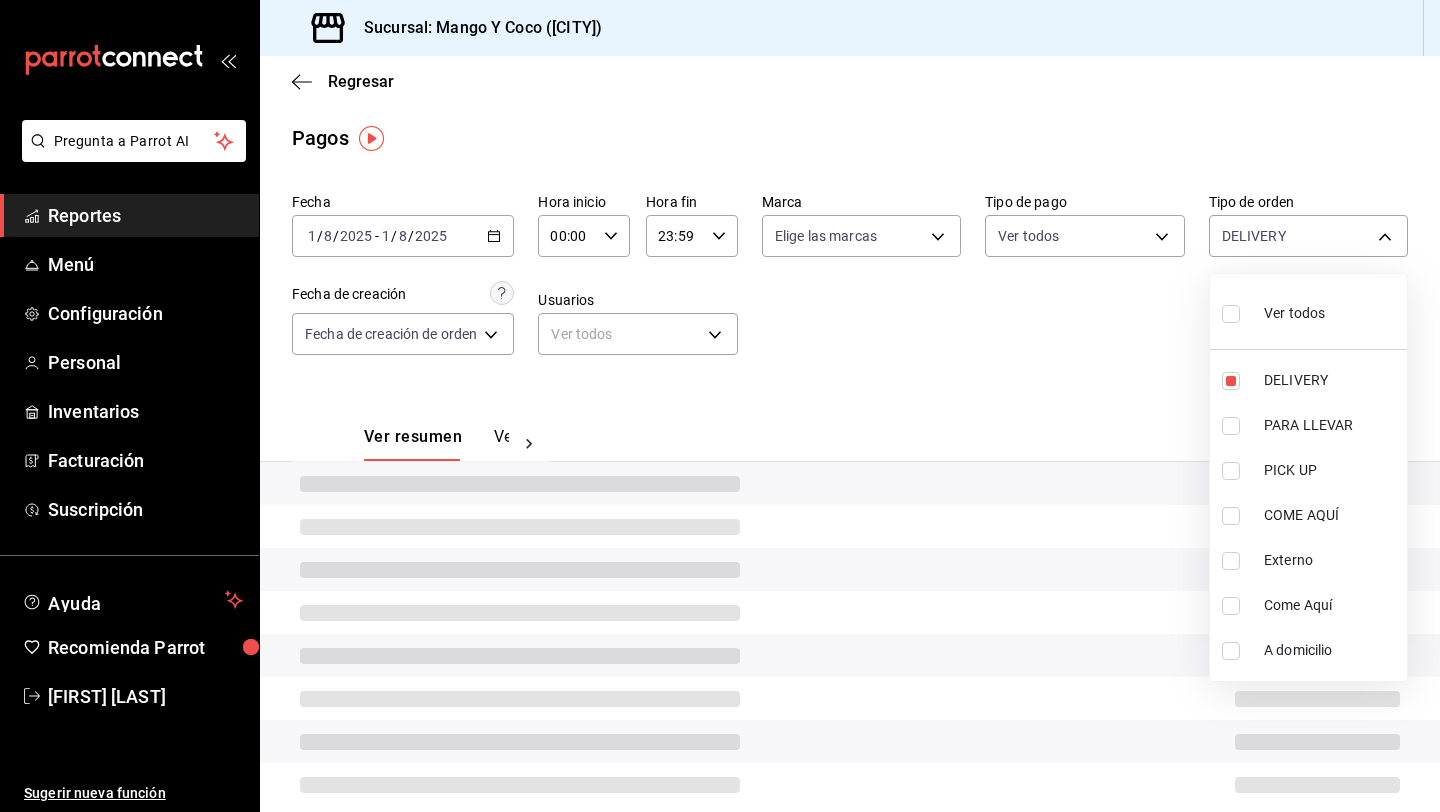 click at bounding box center [1235, 471] 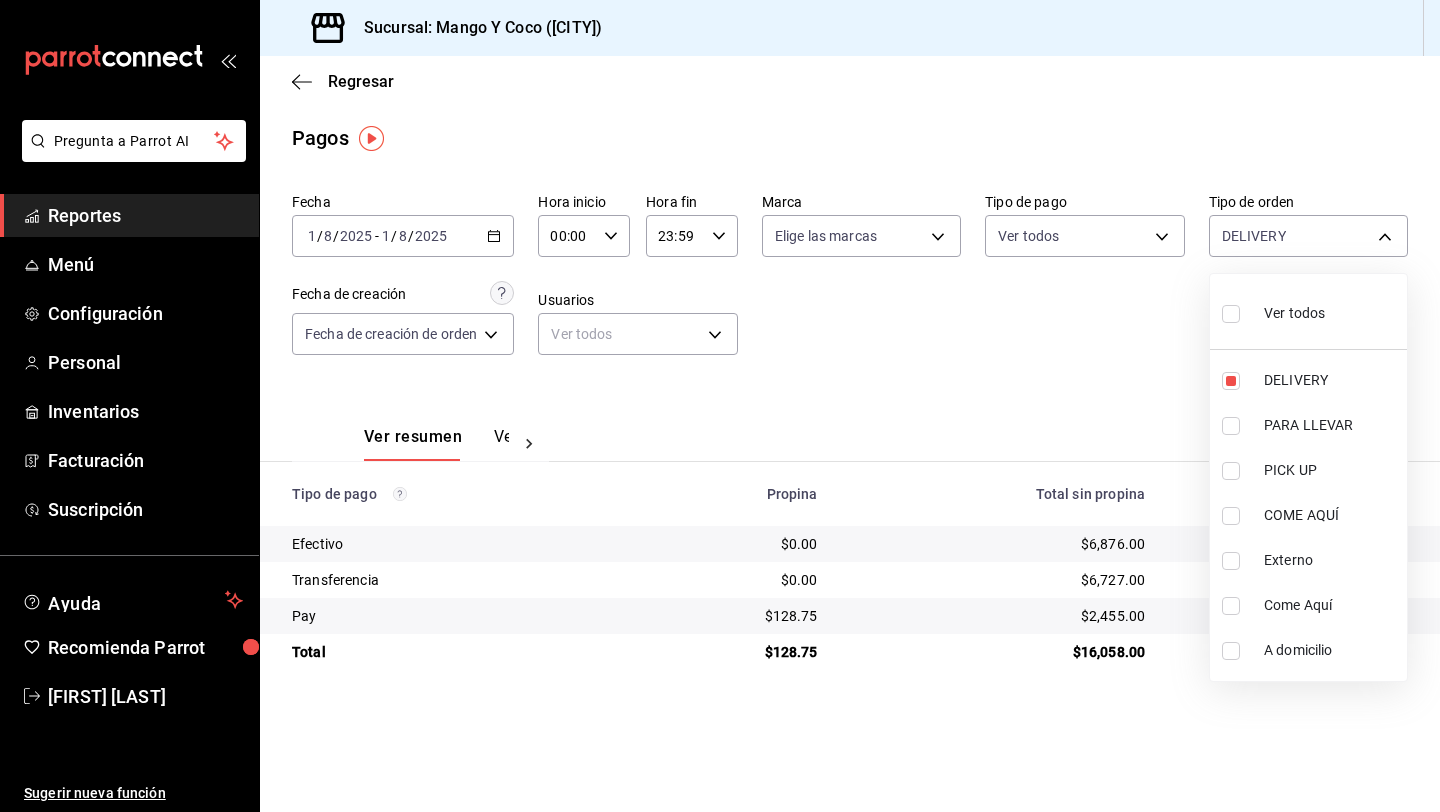 click at bounding box center (1235, 516) 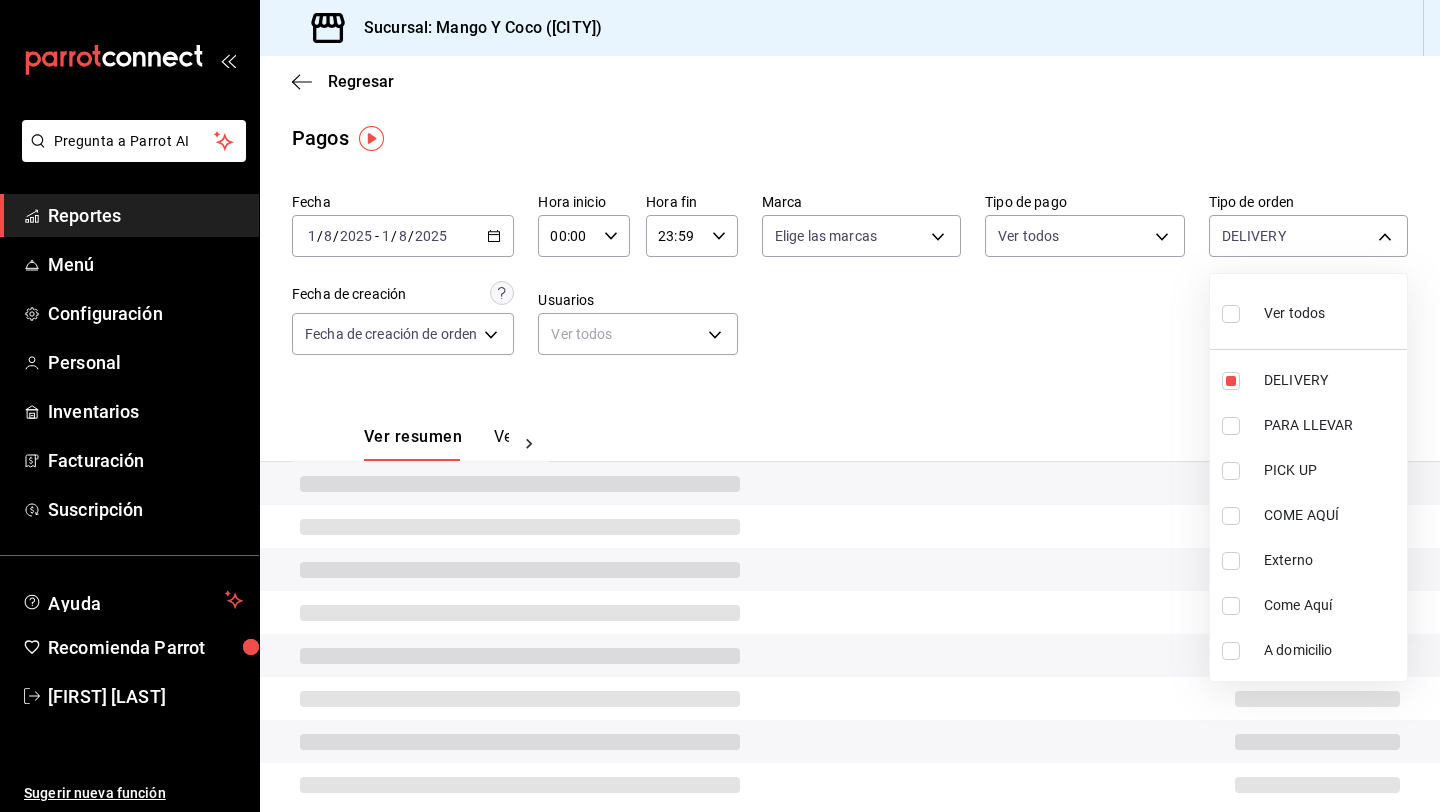 click at bounding box center [1231, 471] 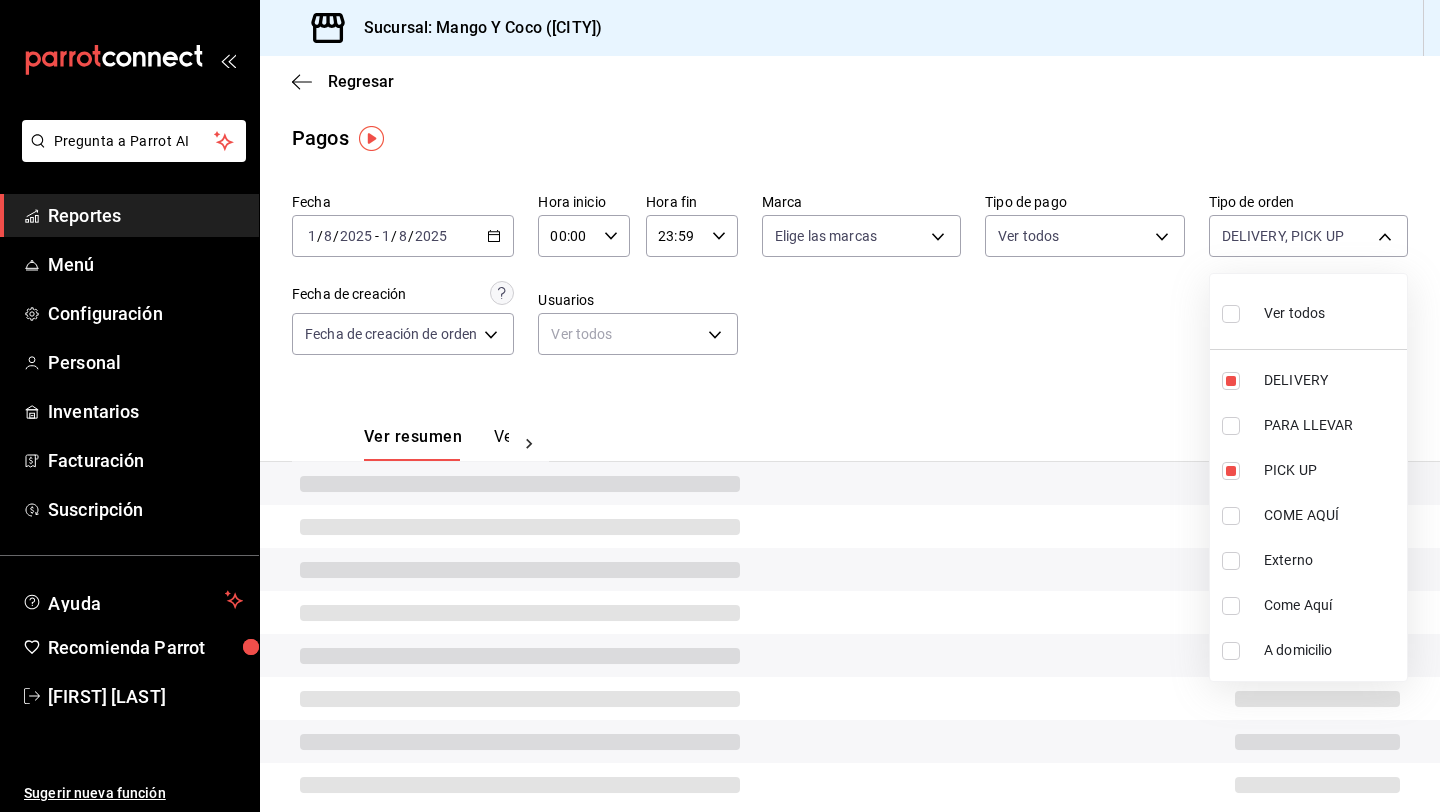 click at bounding box center [1231, 426] 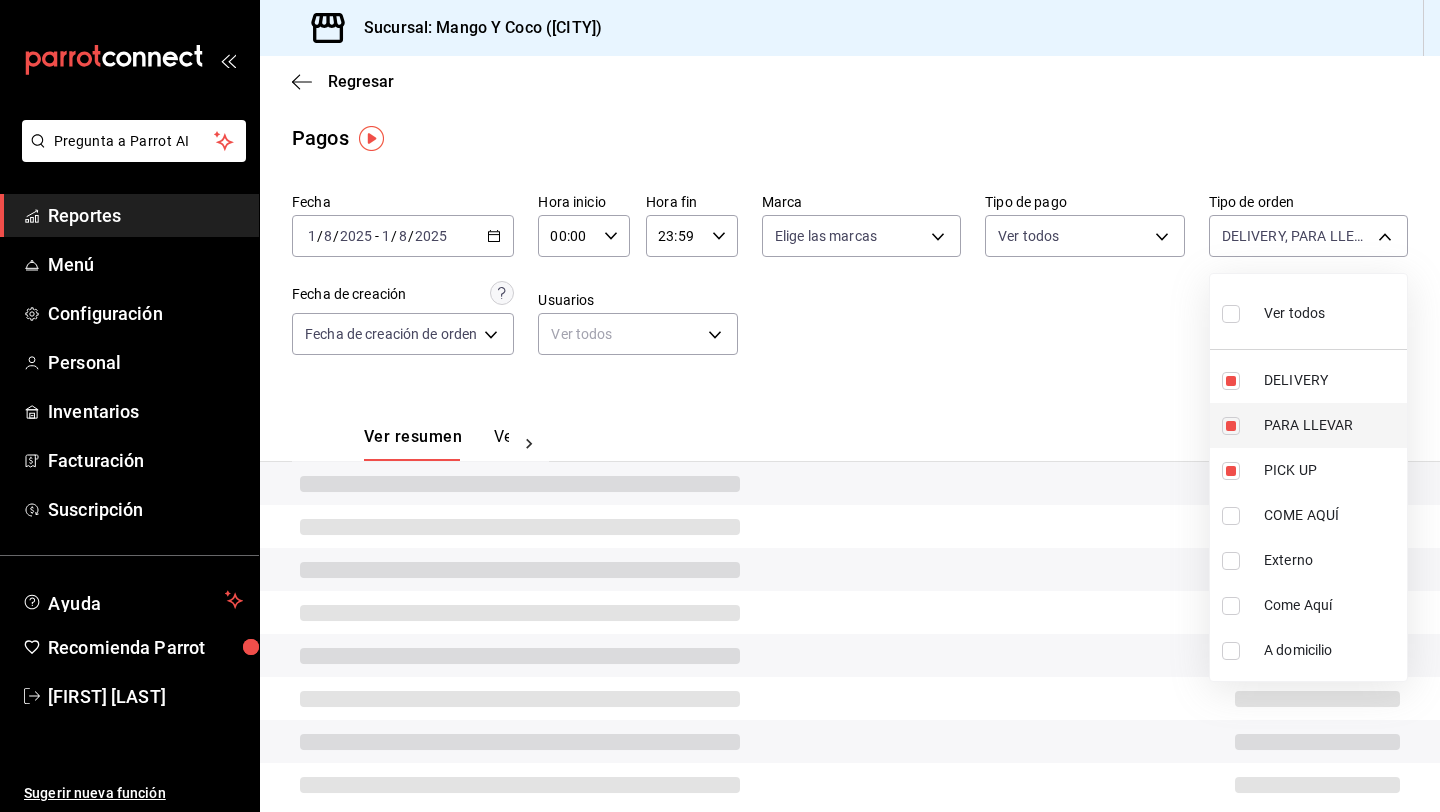 type on "5d557e33-8e3b-4e7a-adf0-e2d1449f445d,27a364d8-6312-4869-99a1-f3fb819ac42e,e47f4cf5-f69b-47dd-93b4-00143df15fe9" 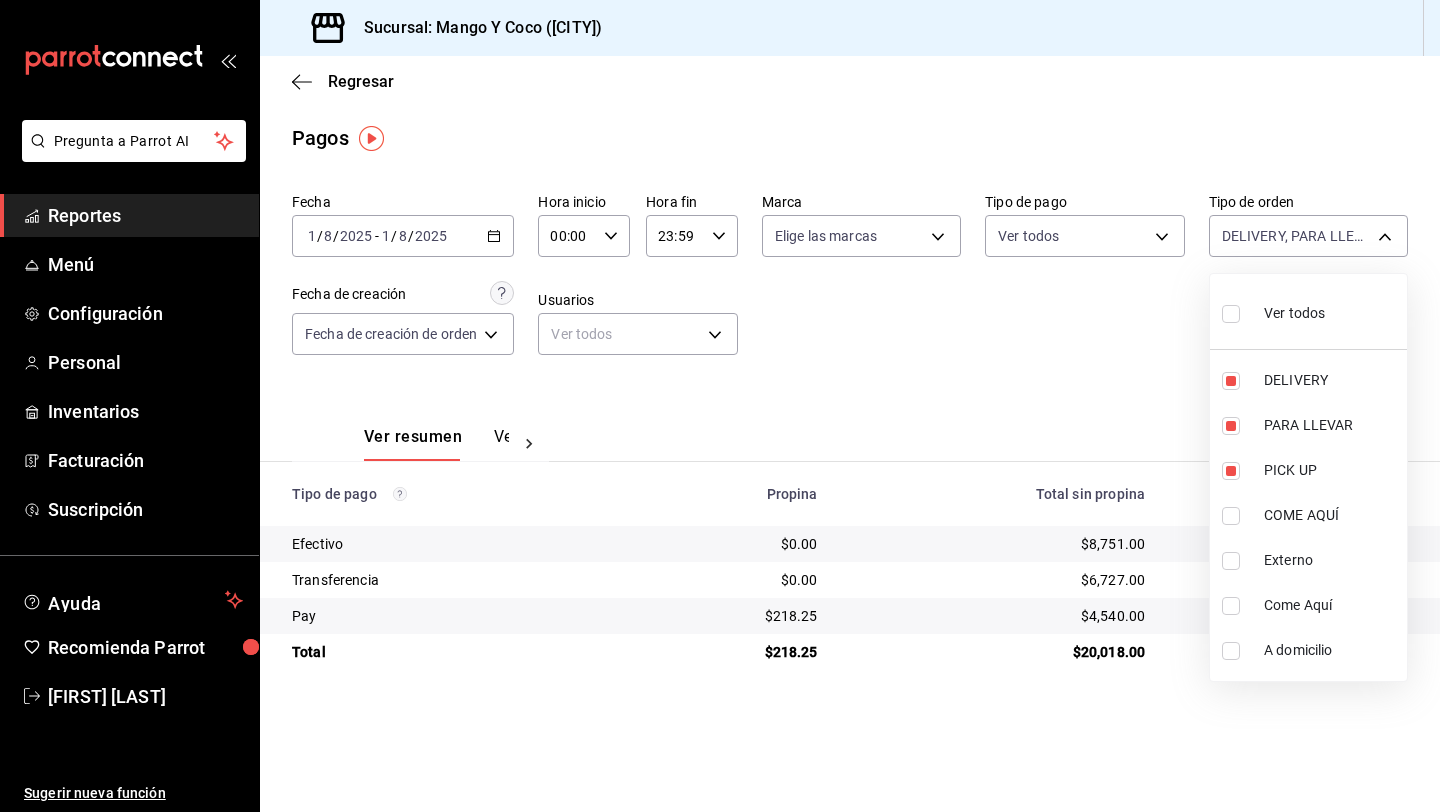 click at bounding box center (1235, 516) 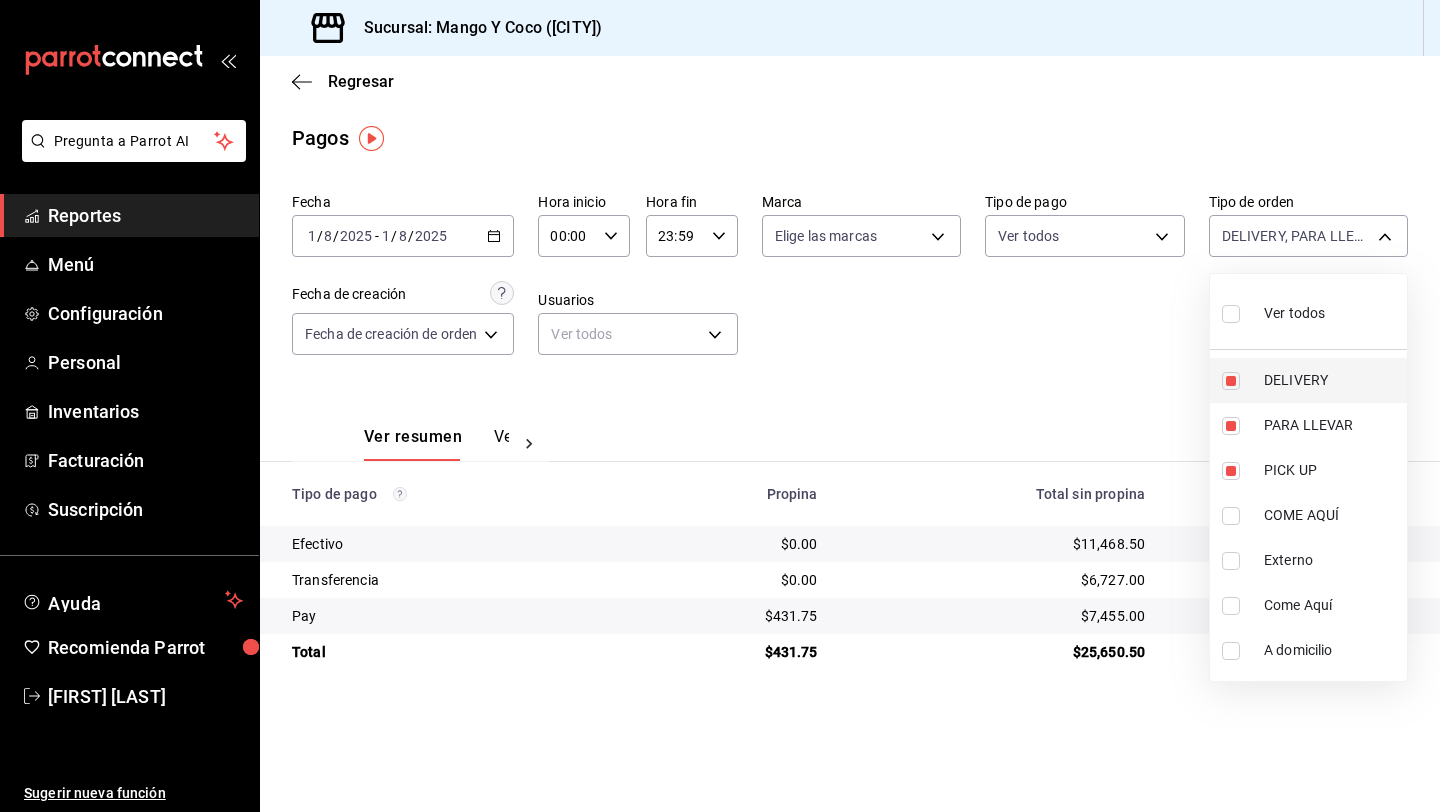 click at bounding box center (1231, 381) 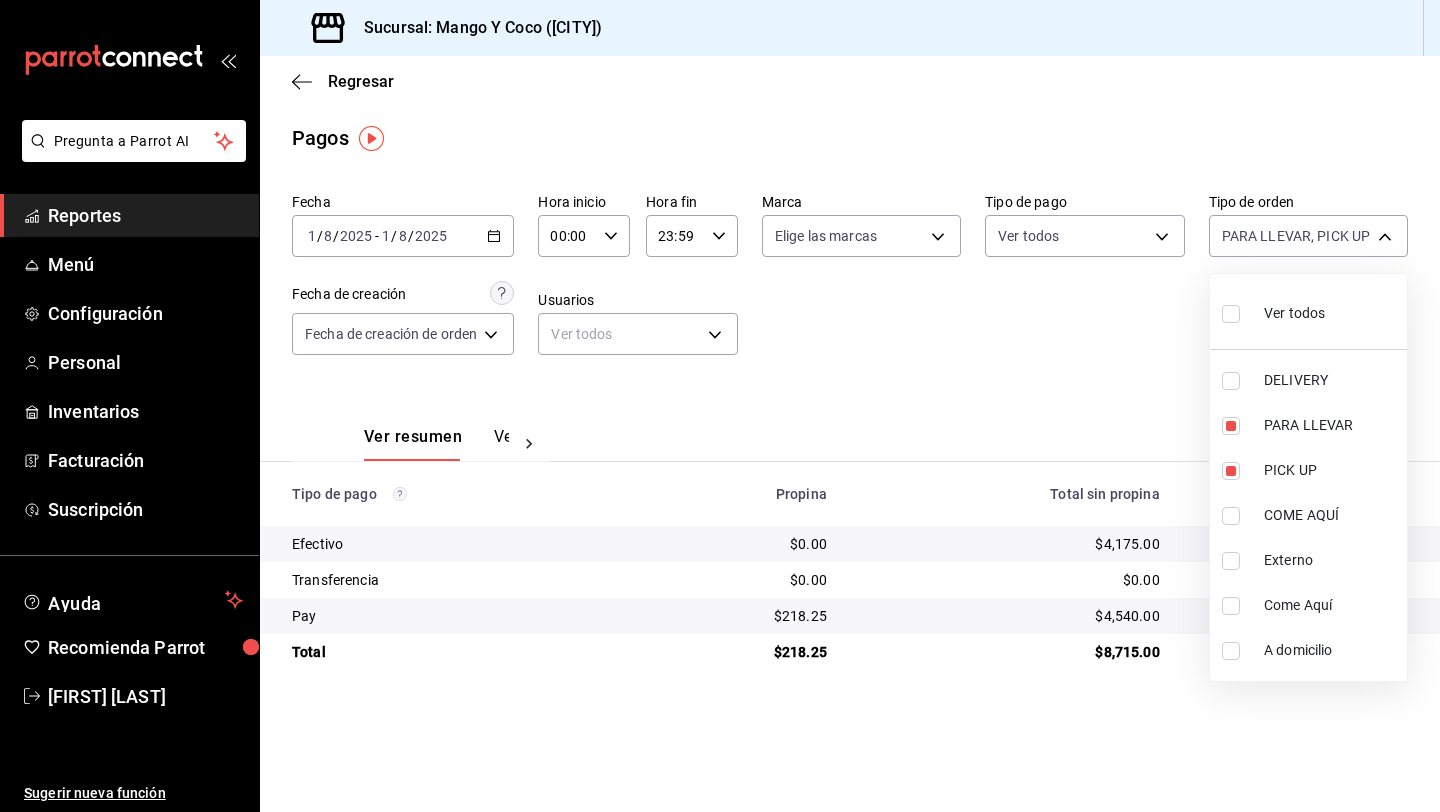 click at bounding box center (1235, 516) 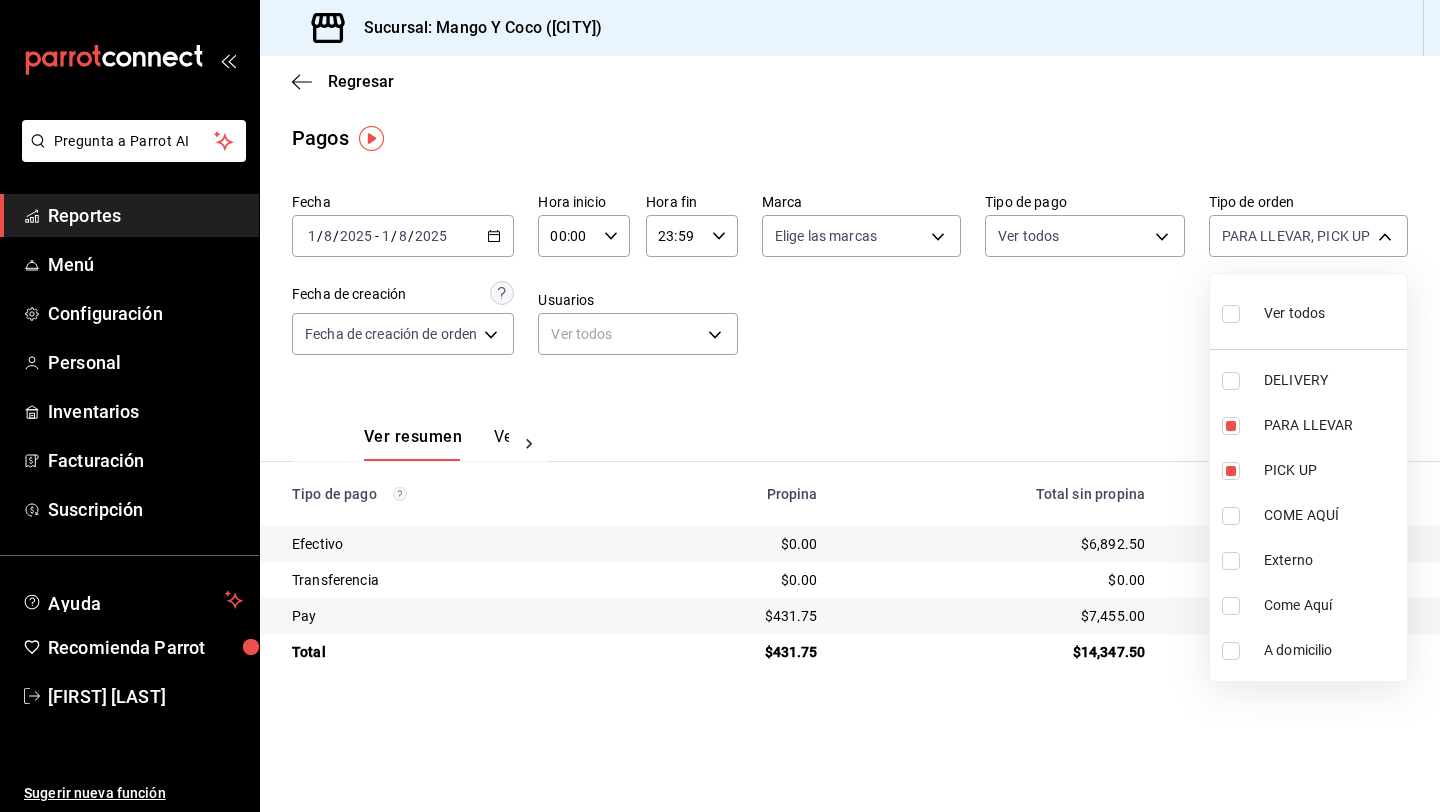 click at bounding box center (1231, 516) 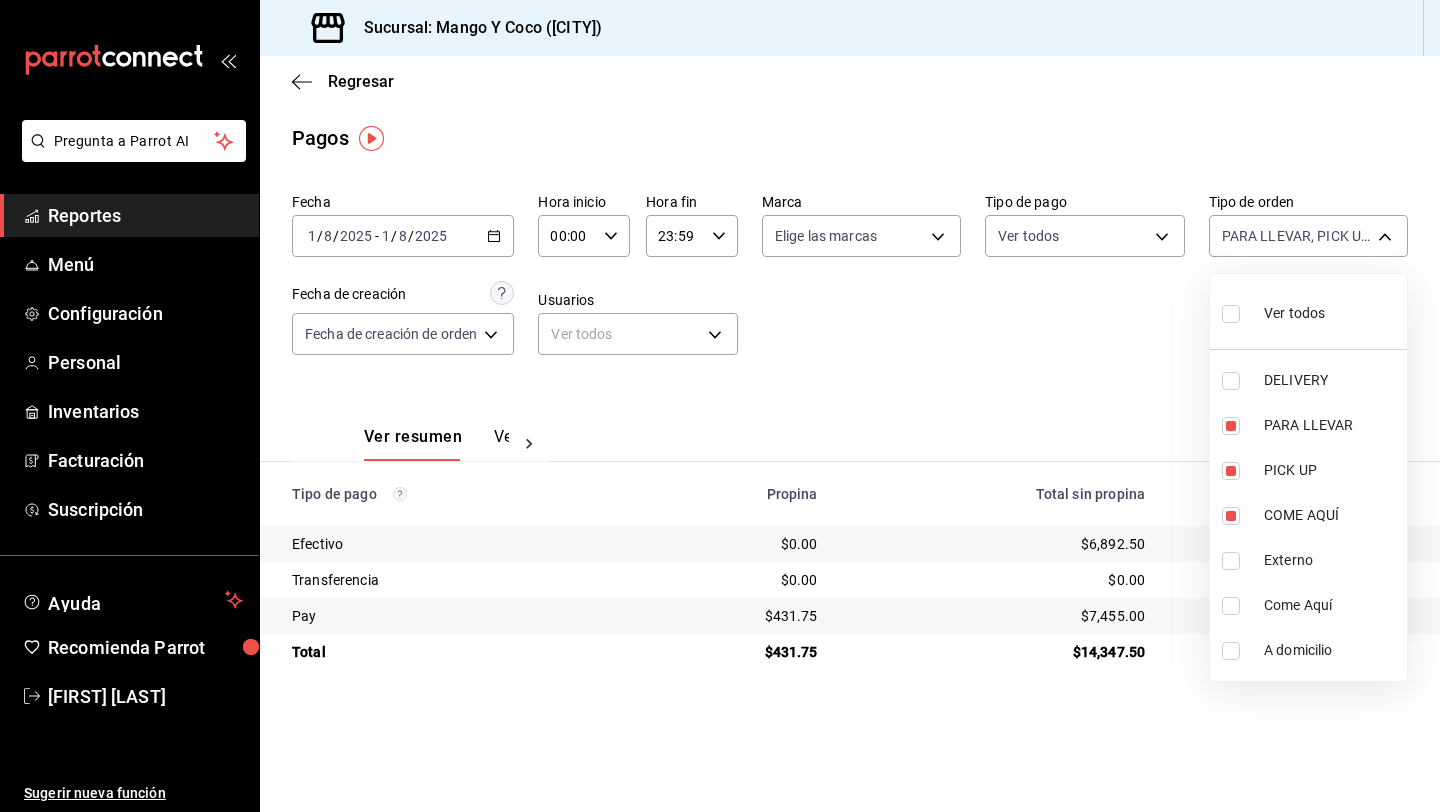 click at bounding box center [720, 406] 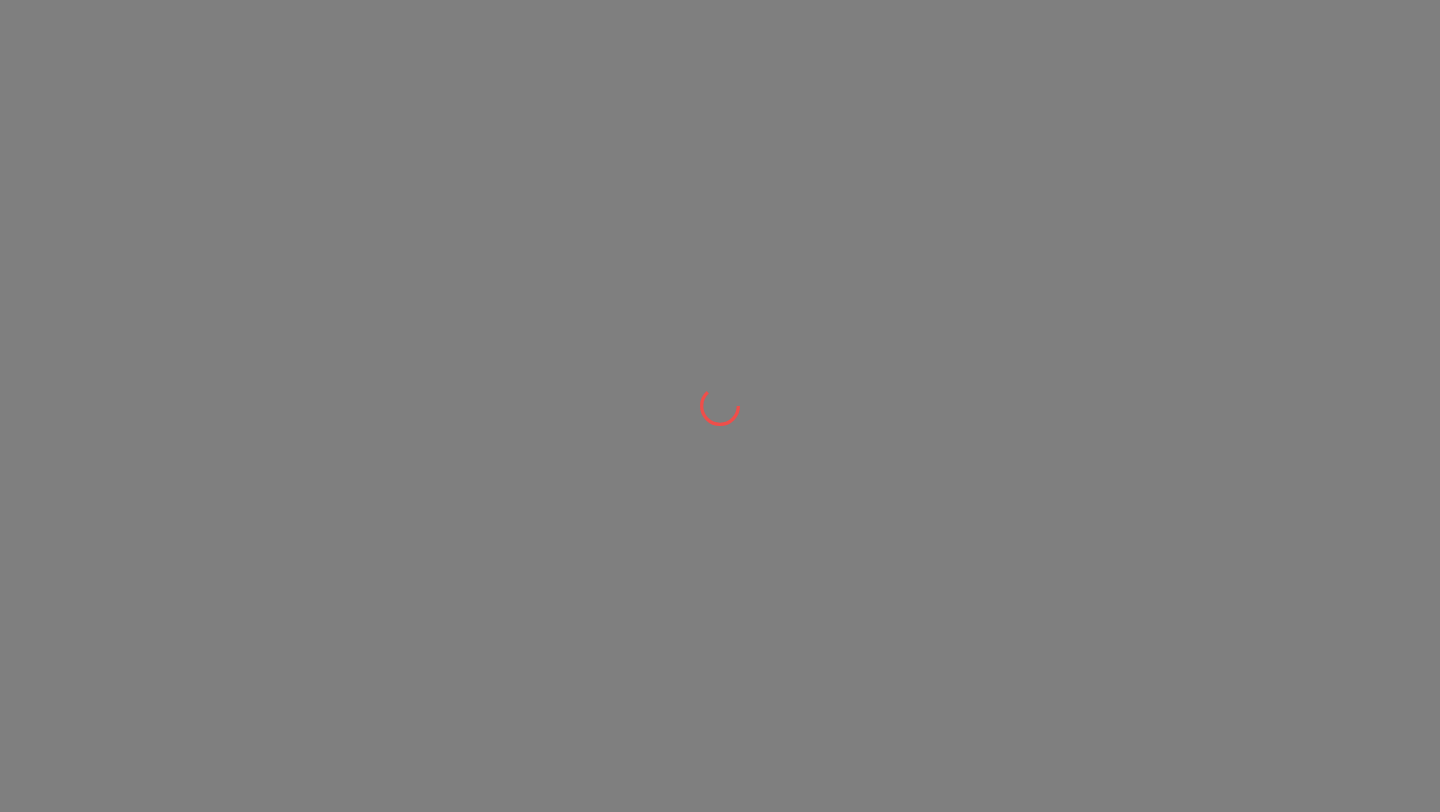 scroll, scrollTop: 0, scrollLeft: 0, axis: both 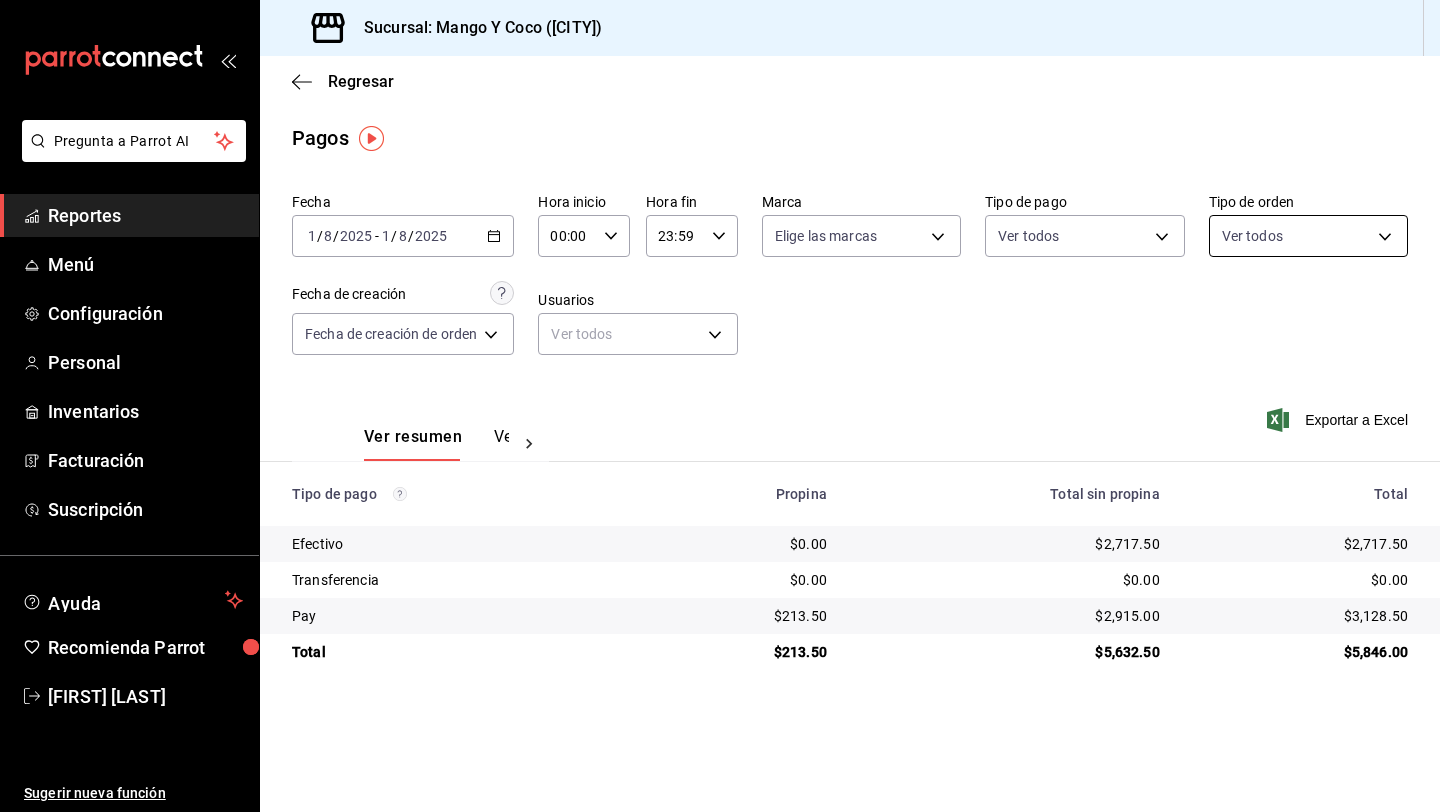 click on "Pregunta a Parrot AI Reportes   Menú   Configuración   Personal   Inventarios   Facturación   Suscripción   Ayuda Recomienda Parrot   [FIRST] [LAST]   Sugerir nueva función   Sucursal: Mango Y Coco ([CITY]) Regresar Pagos Fecha [DATE]   [DATE] - [DATE]   [DATE] Hora inicio [TIME] Hora inicio Hora fin [TIME] Hora fin Marca Elige las marcas Tipo de pago Ver todos Tipo de orden Ver todos Fecha de creación   Fecha de creación de orden ORDER Usuarios Ver todos null Ver resumen Ver pagos Exportar a Excel Tipo de pago   Propina Total sin propina Total Efectivo $0.00 $2,717.50 $2,717.50 Transferencia $0.00 $0.00 $0.00 Pay $213.50 $2,915.00 $3,128.50 Total $213.50 $5,632.50 $5,846.00 Pregunta a Parrot AI Reportes   Menú   Configuración   Personal   Inventarios   Facturación   Suscripción   Ayuda Recomienda Parrot   [FIRST] [LAST]   Sugerir nueva función   GANA 1 MES GRATIS EN TU SUSCRIPCIÓN AQUÍ Ver video tutorial Ir a video Visitar centro de ayuda (81) 2046 6363 soporte@parrotsoftware.io" at bounding box center (720, 406) 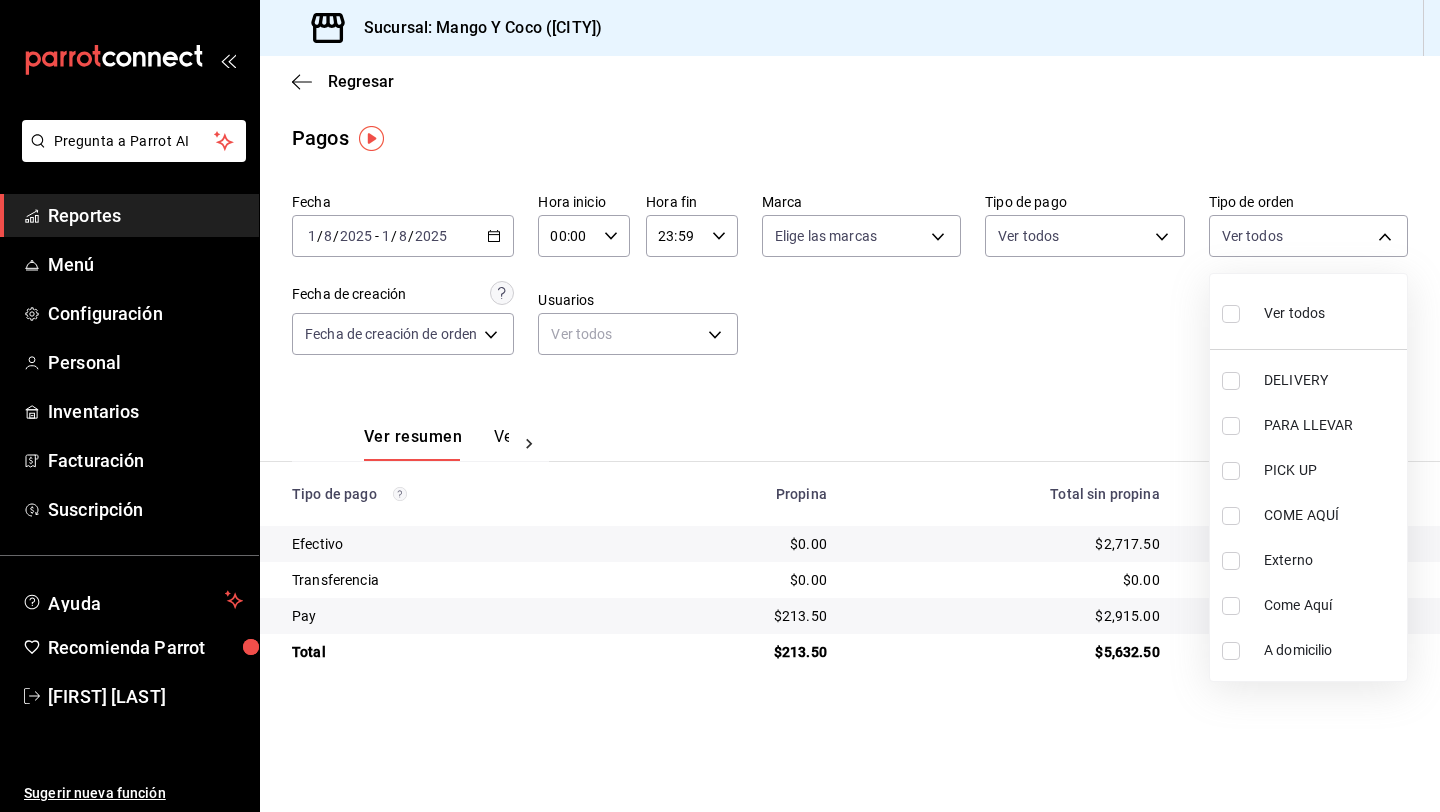 click at bounding box center (1231, 426) 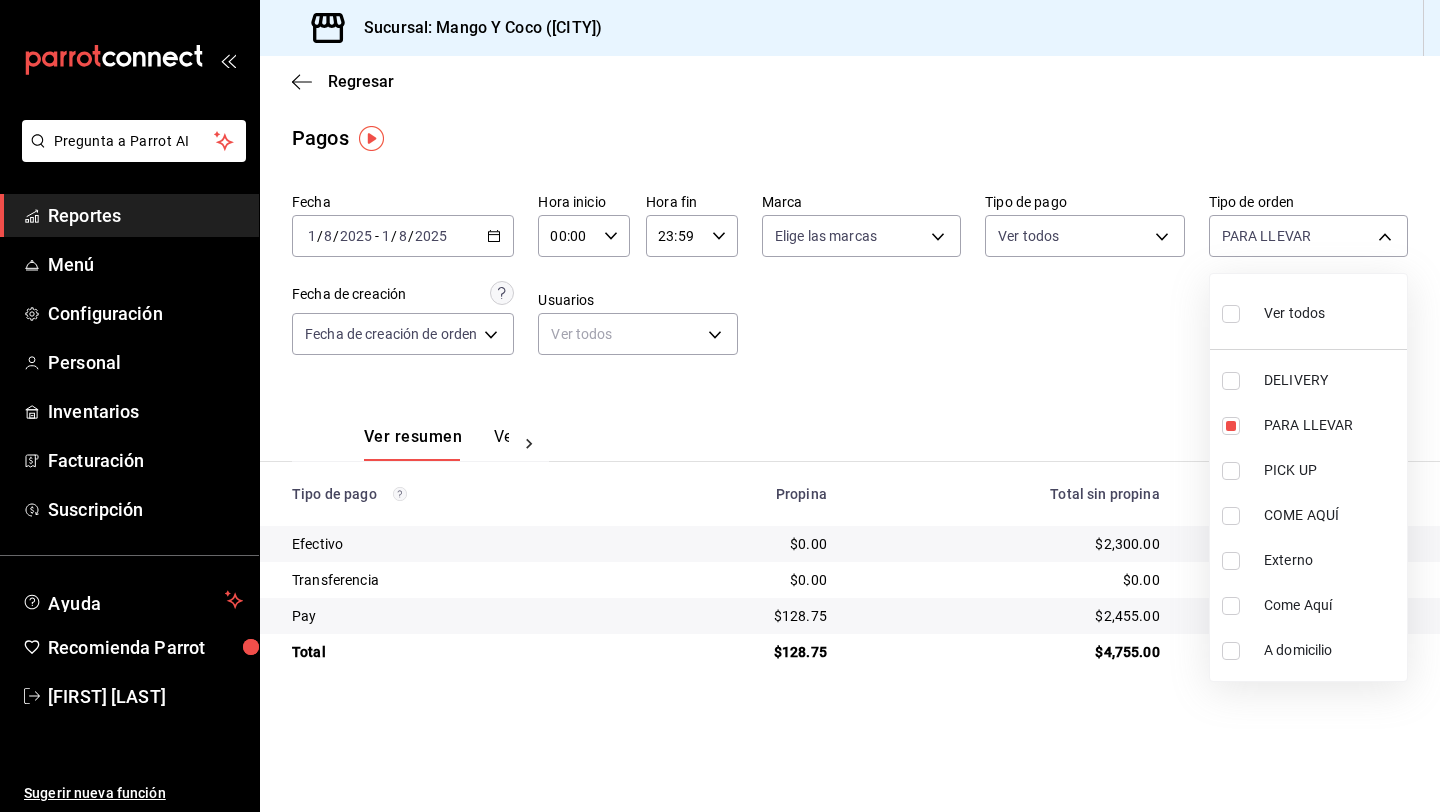 click at bounding box center (1231, 471) 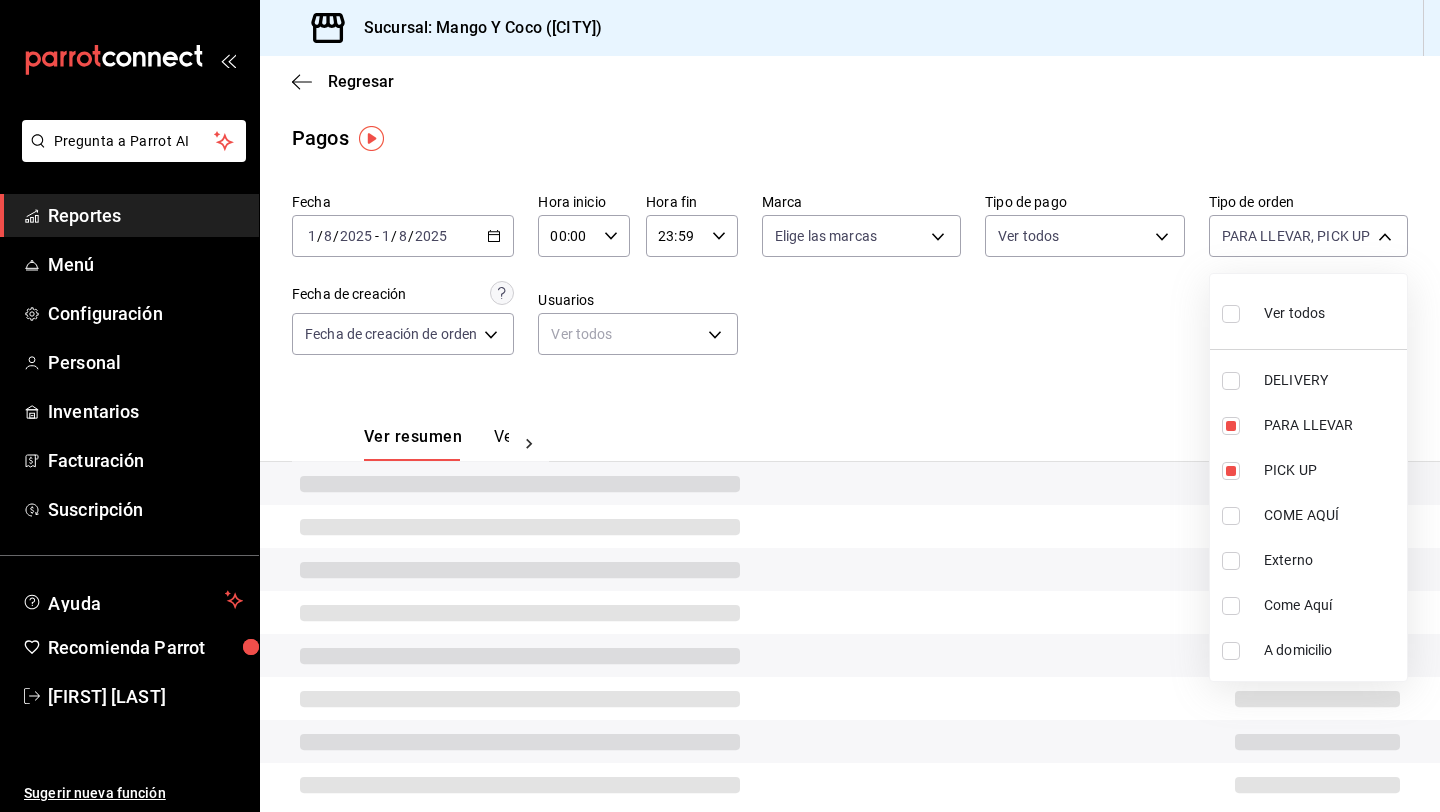 click at bounding box center [1231, 516] 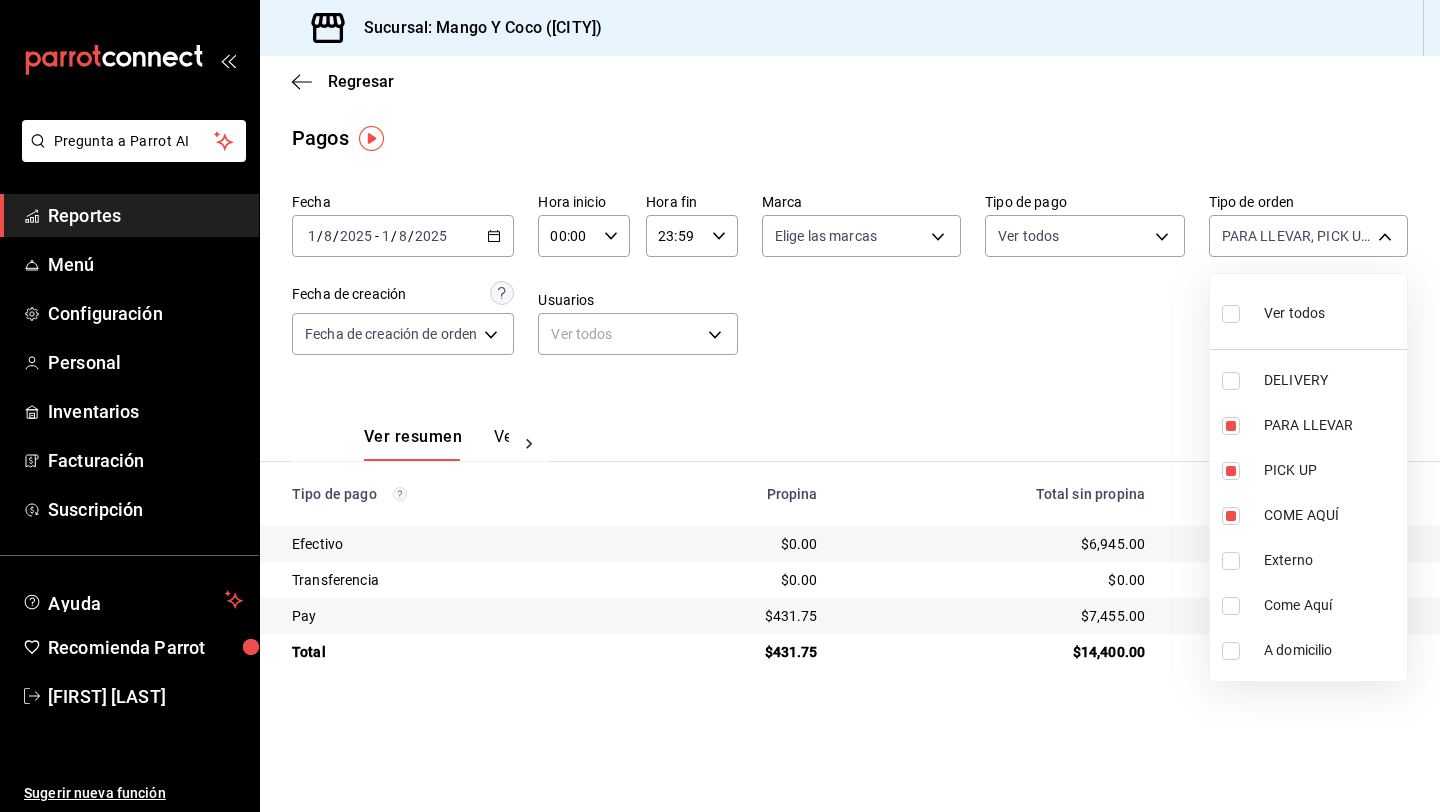 click at bounding box center (720, 406) 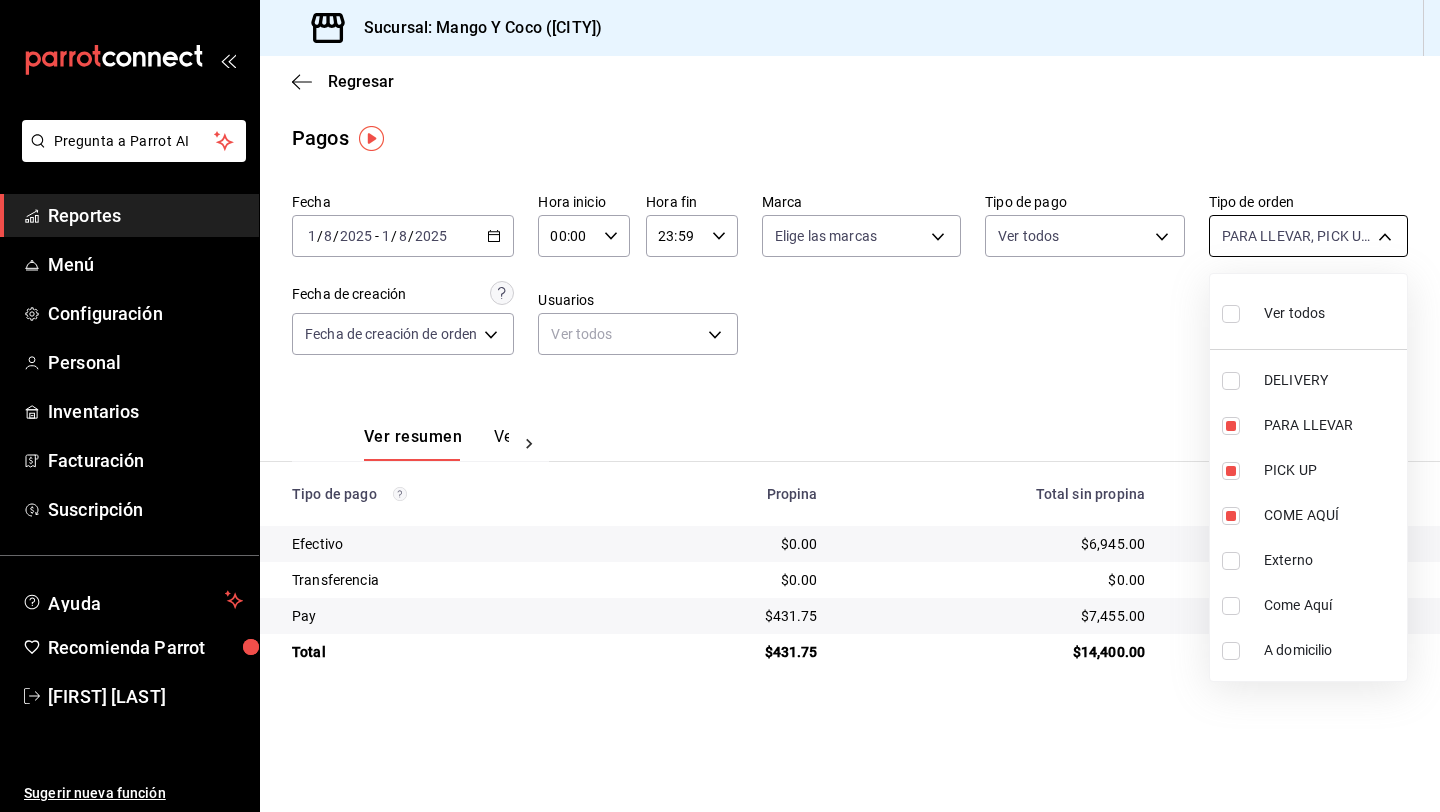 click on "Pregunta a Parrot AI Reportes   Menú   Configuración   Personal   Inventarios   Facturación   Suscripción   Ayuda Recomienda Parrot   [FIRST] [LAST]   Sugerir nueva función   Sucursal: Mango Y Coco ([CITY]) Regresar Pagos Fecha [DATE]   [DATE] - [DATE]   [DATE] Hora inicio [TIME] Hora inicio Hora fin [TIME] Hora fin Marca Elige las marcas Tipo de pago Ver todos Tipo de orden PARA LLEVAR, PICK UP, COME AQUÍ e47f4cf5-f69b-47dd-93b4-00143df15fe9,27a364d8-6312-4869-99a1-f3fb819ac42e,71ca709c-1bda-4e1f-95f9-9d9ea4a6ac2b Fecha de creación   Fecha de creación de orden ORDER Usuarios Ver todos null Ver resumen Ver pagos Exportar a Excel Tipo de pago   Propina Total sin propina Total Efectivo $0.00 $6,945.00 $6,945.00 Transferencia $0.00 $0.00 $0.00 Pay $431.75 $7,455.00 $7,886.75 Total $431.75 $14,400.00 $14,831.75 Pregunta a Parrot AI Reportes   Menú   Configuración   Personal   Inventarios   Facturación   Suscripción   Ayuda Recomienda Parrot   [FIRST] [LAST]   Sugerir nueva función" at bounding box center (720, 406) 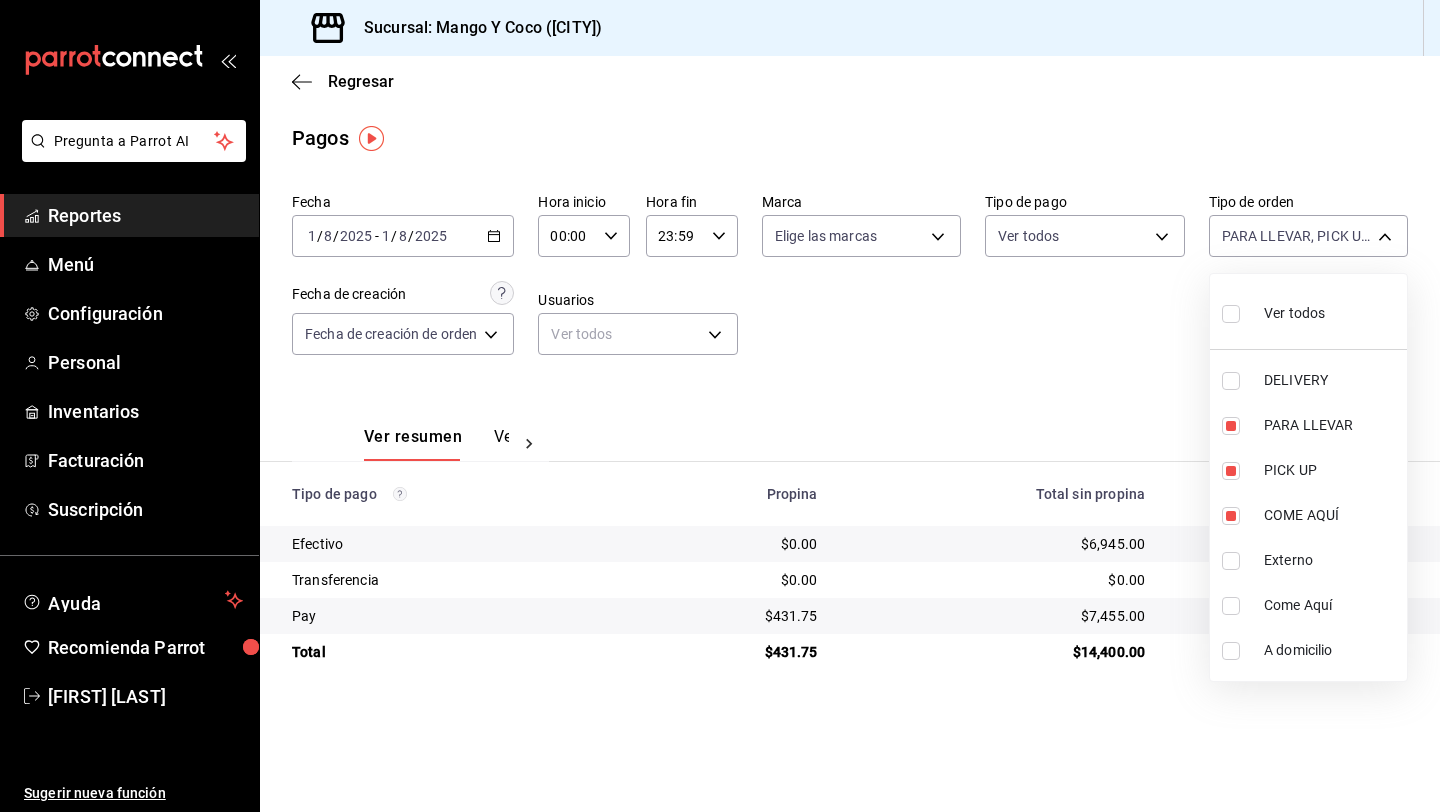 click at bounding box center [1231, 381] 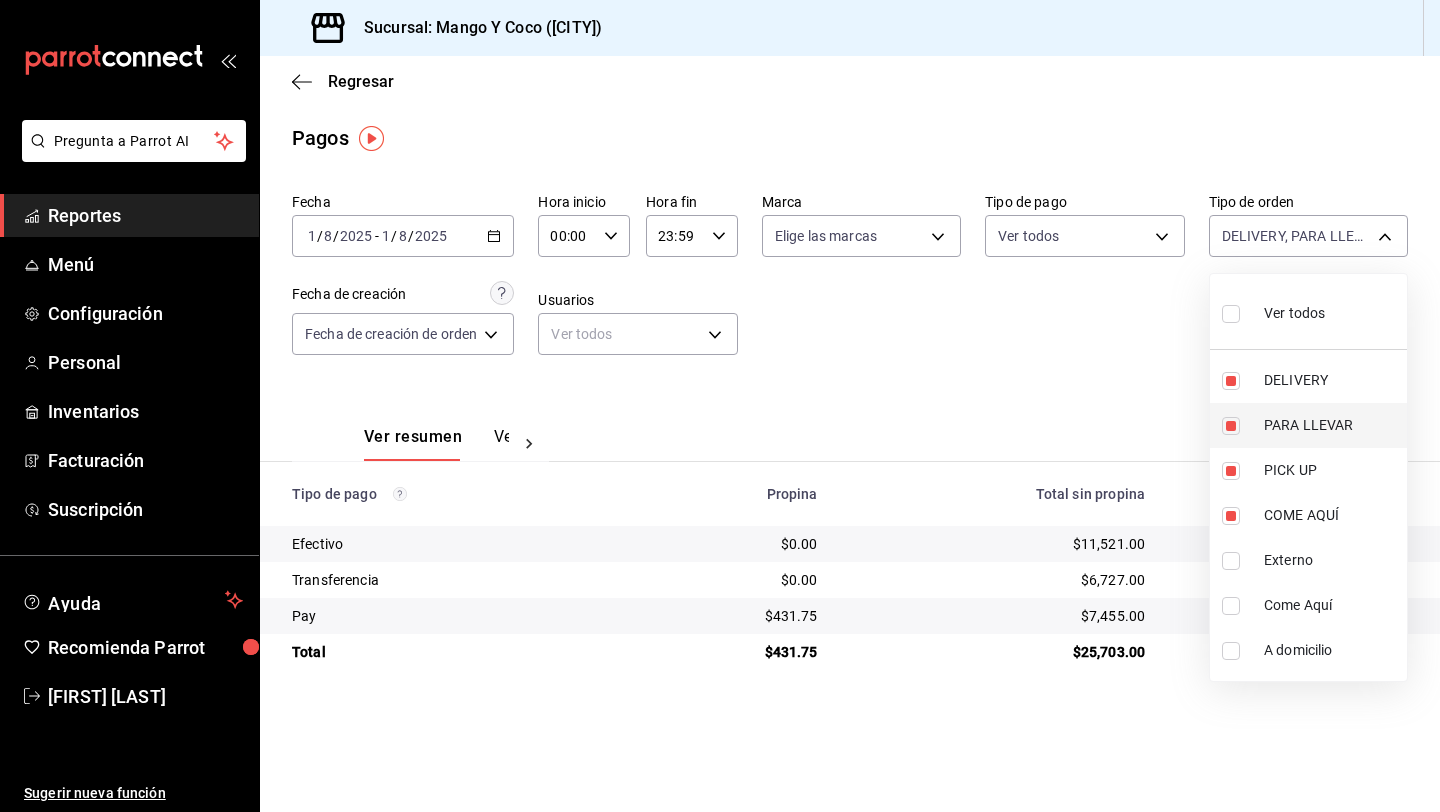 click at bounding box center [1231, 426] 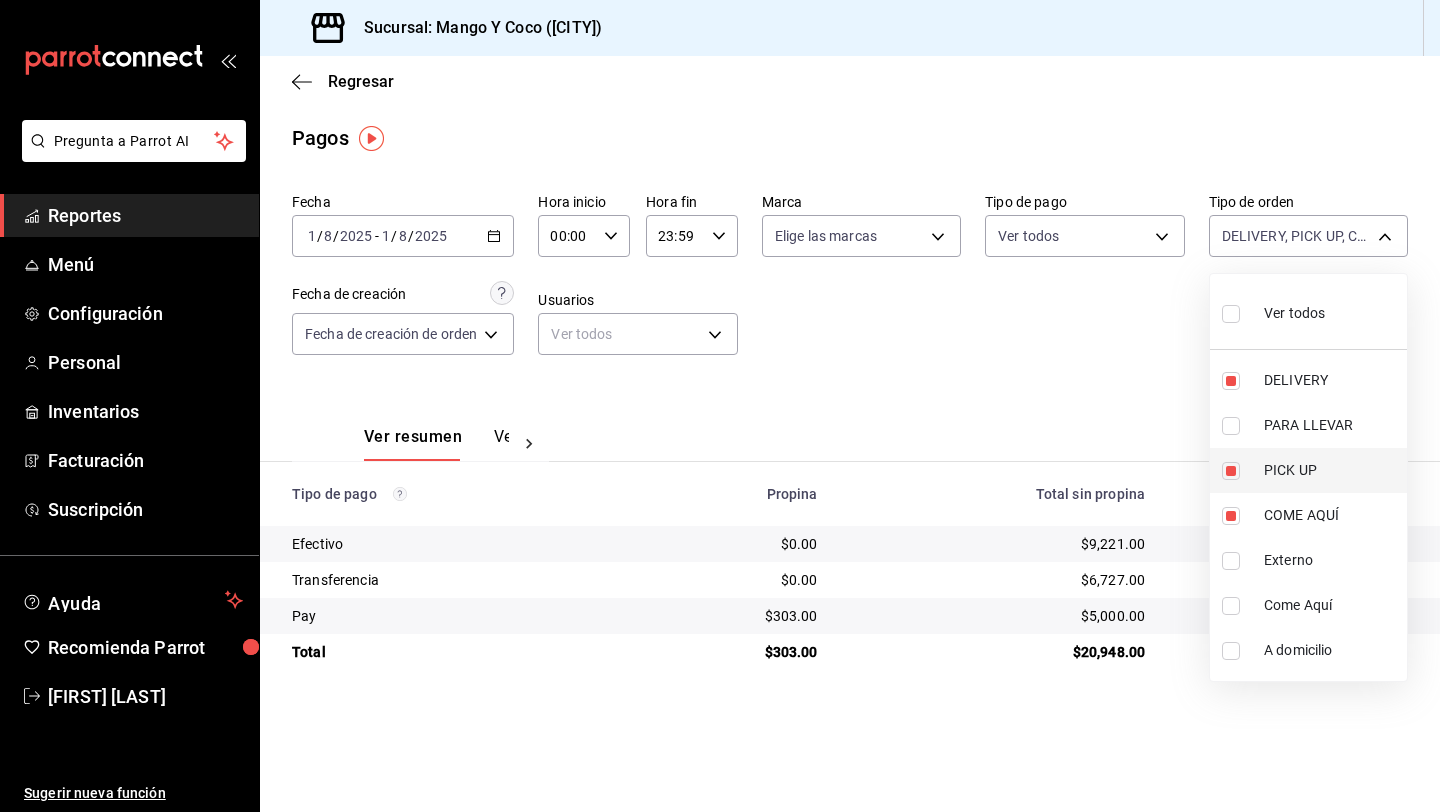 click at bounding box center (1231, 471) 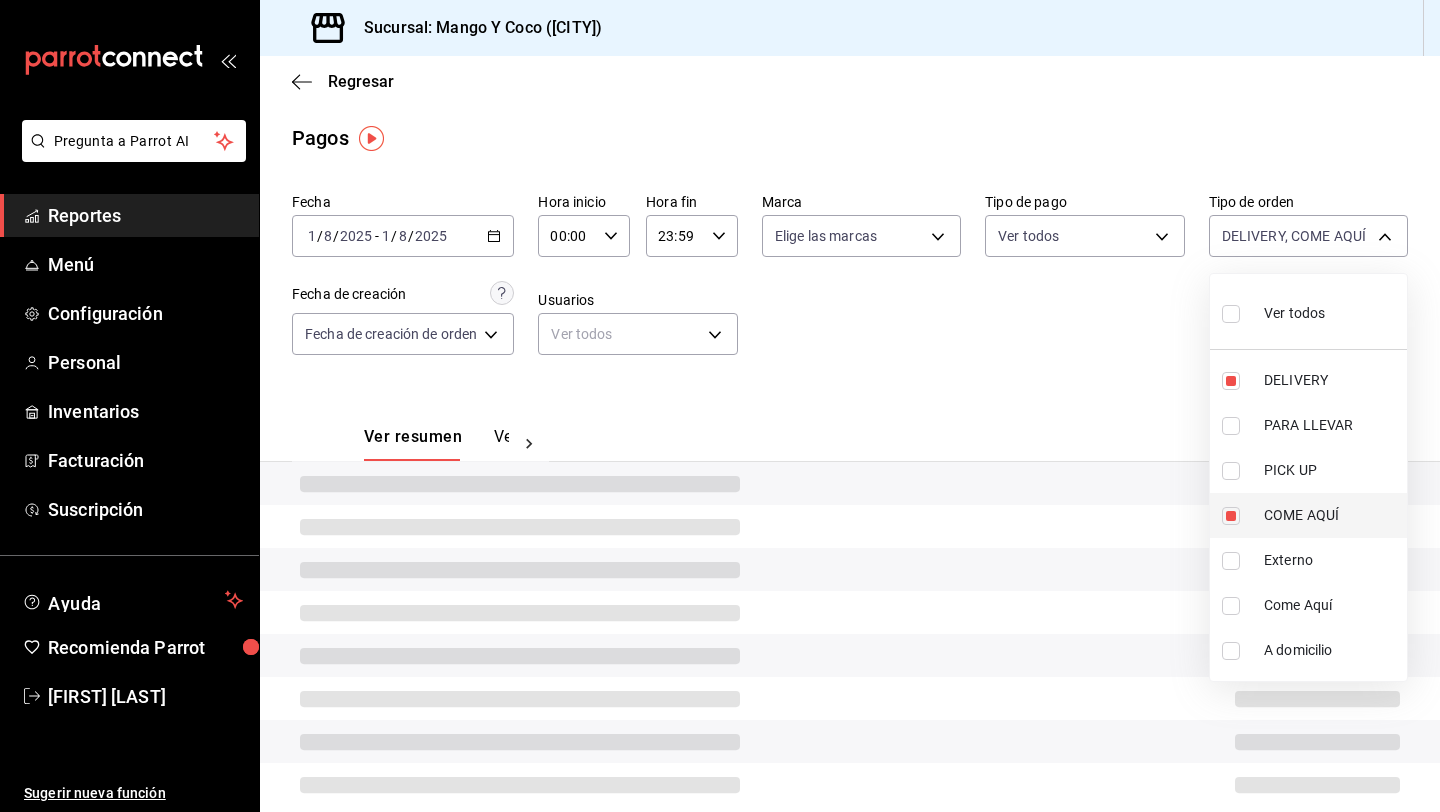 click at bounding box center [1231, 516] 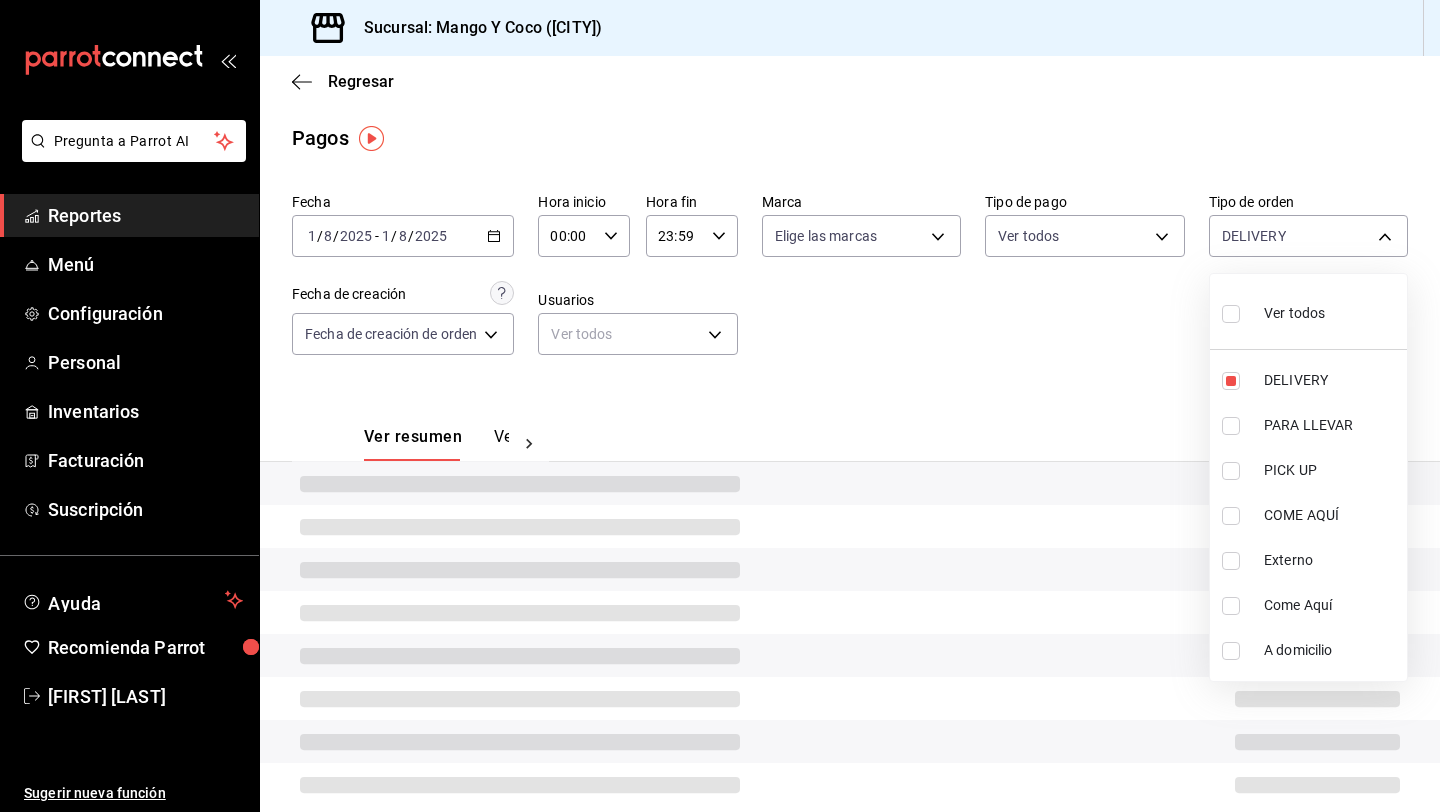 click at bounding box center (720, 406) 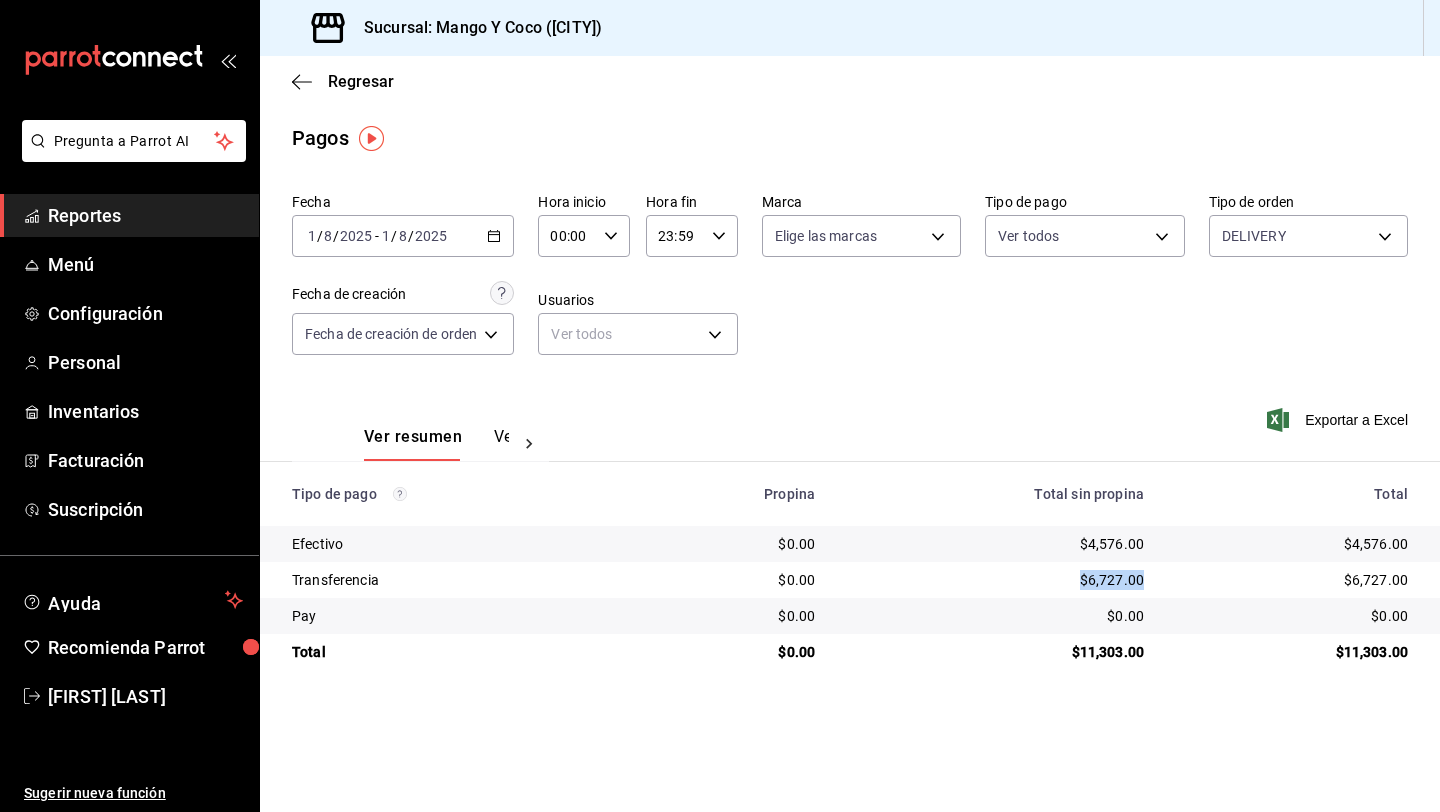 drag, startPoint x: 1145, startPoint y: 579, endPoint x: 1050, endPoint y: 576, distance: 95.047356 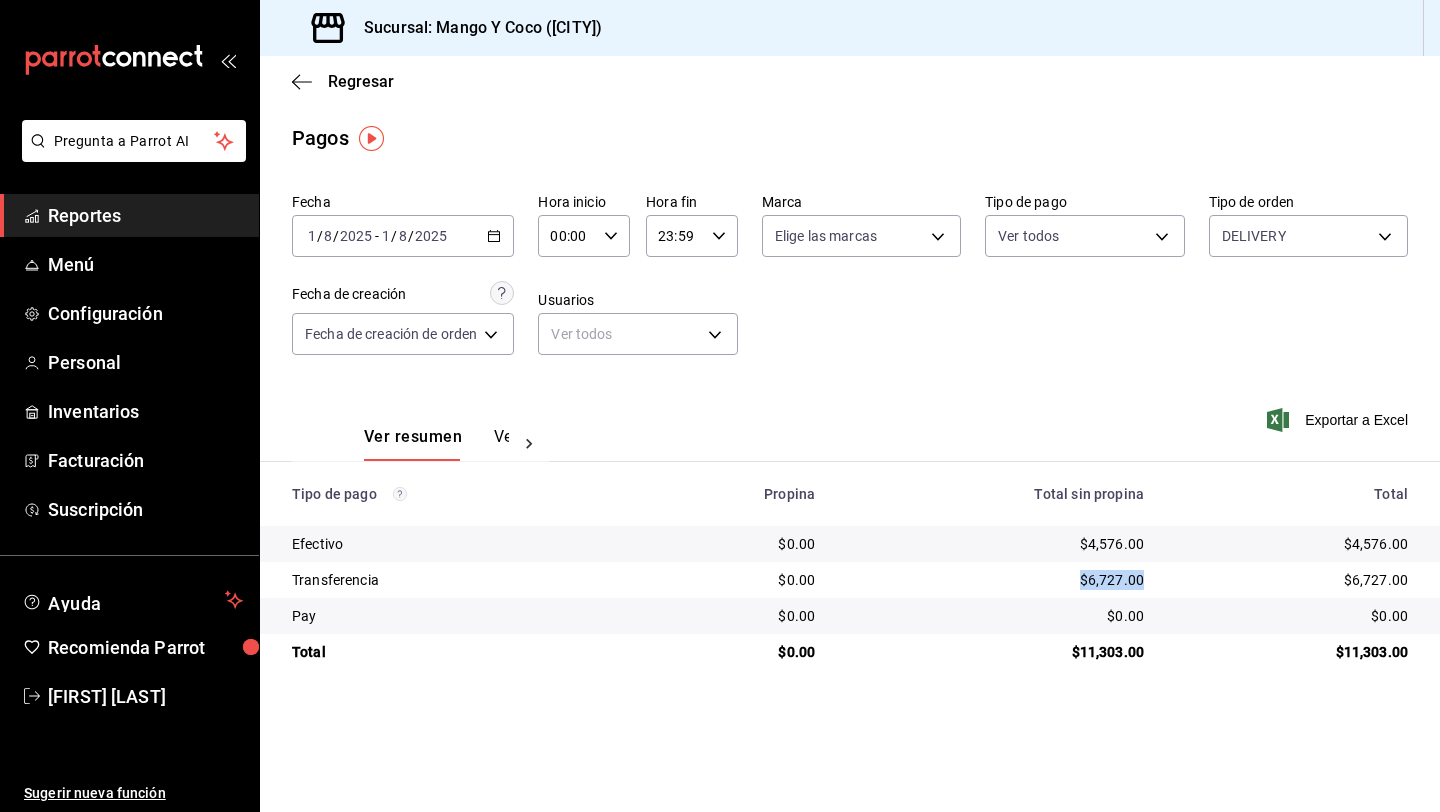 click on "Ver pagos" at bounding box center (531, 444) 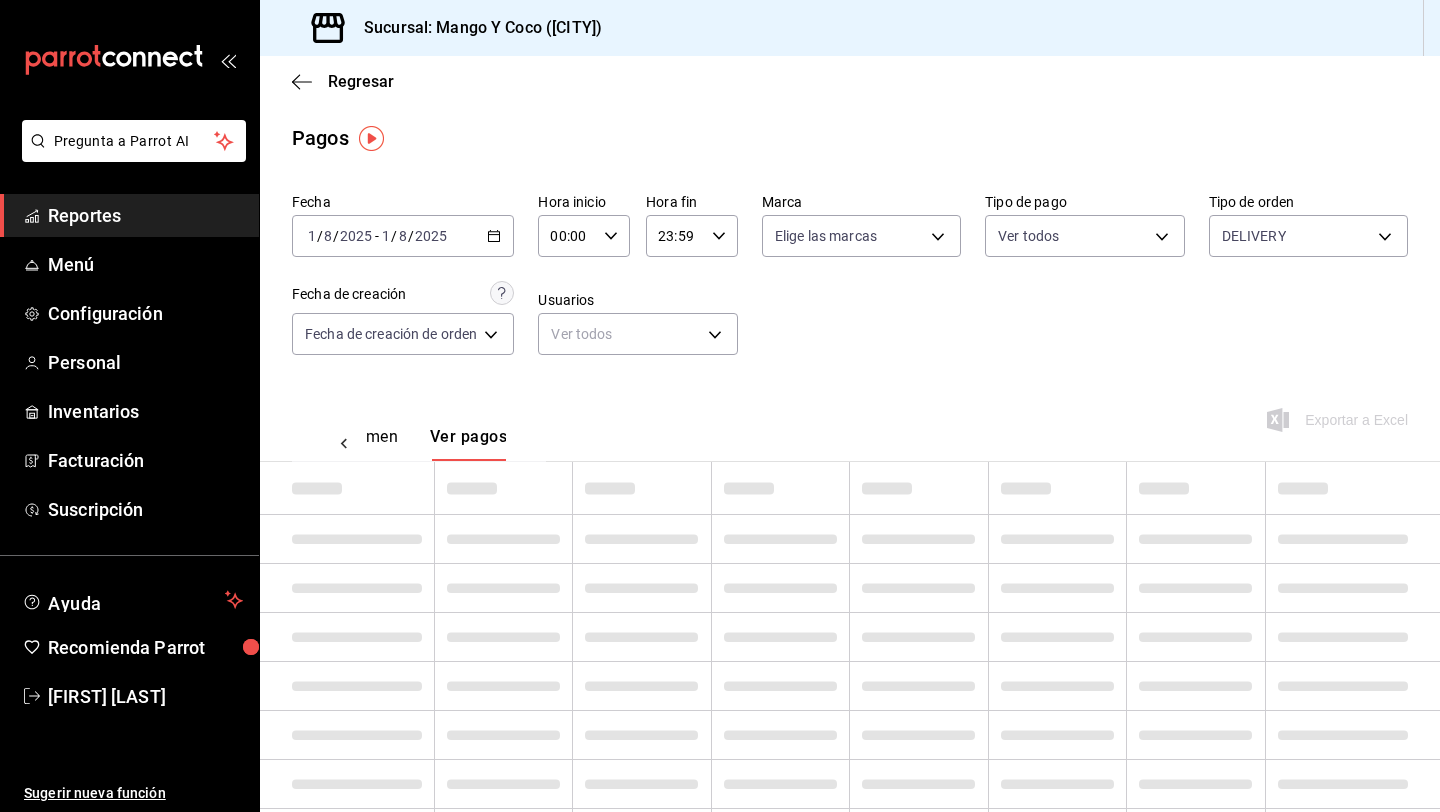 scroll, scrollTop: 0, scrollLeft: 59, axis: horizontal 